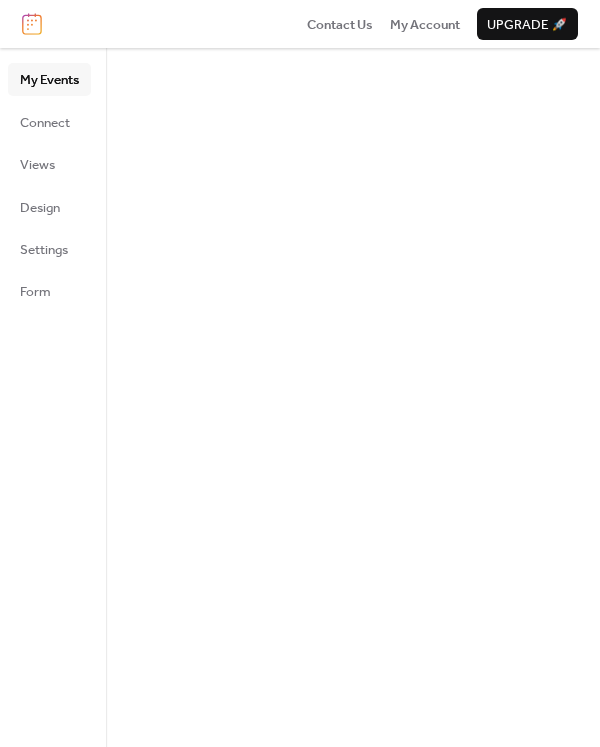 scroll, scrollTop: 0, scrollLeft: 0, axis: both 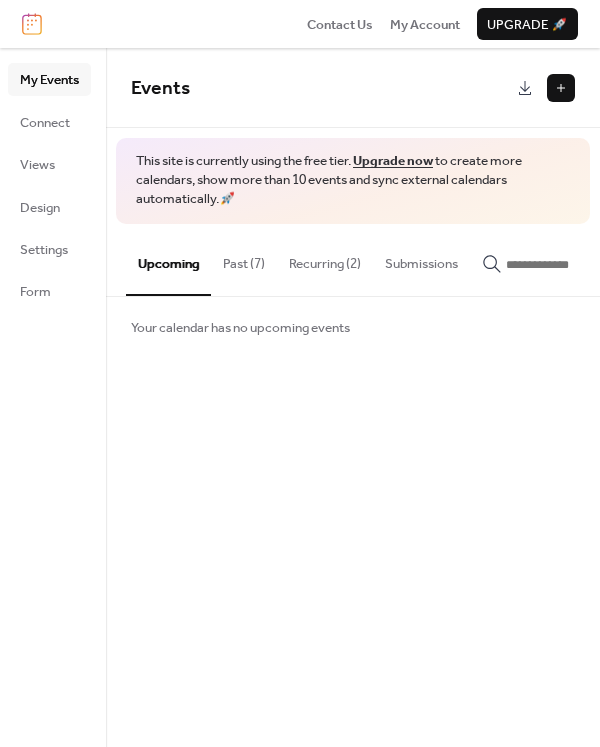 click on "Past  (7)" at bounding box center (244, 259) 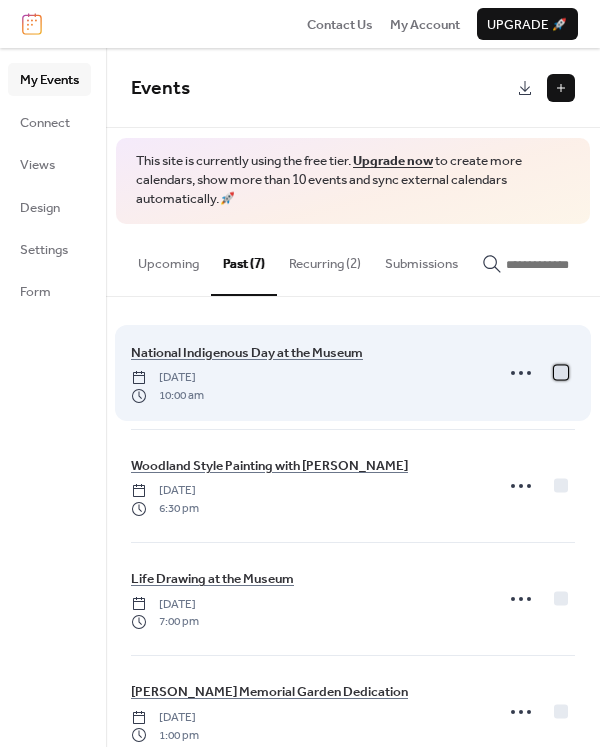 click at bounding box center (561, 372) 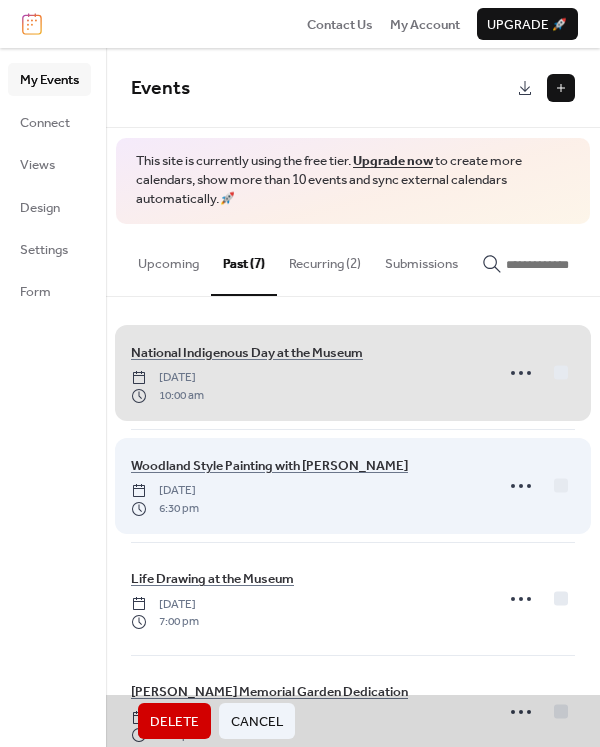 click on "Woodland Style Painting with Maureen Shelleau Friday, June 20, 2025 6:30 pm" at bounding box center (353, 485) 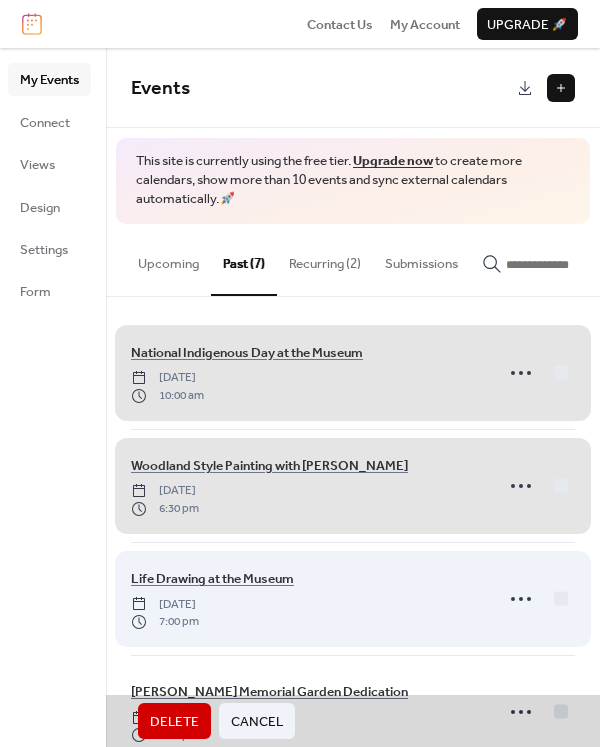 click on "Life Drawing at the Museum  Saturday, June 14, 2025 7:00 pm" at bounding box center [353, 598] 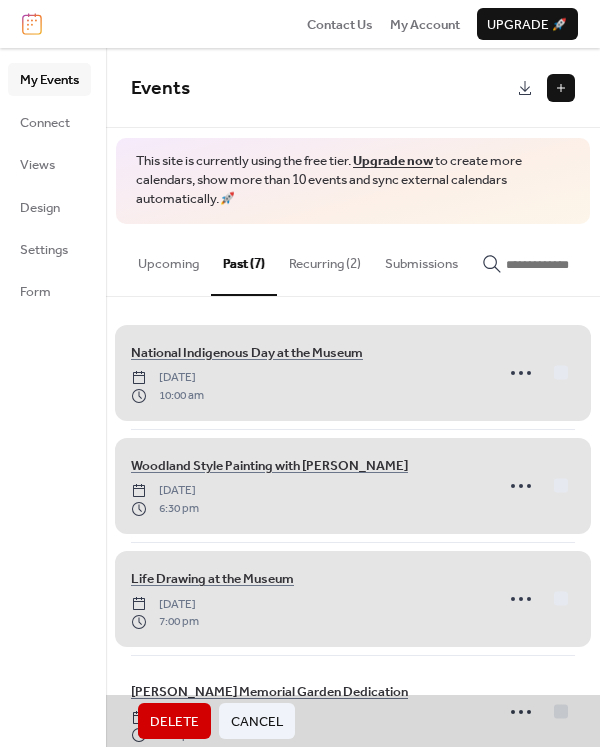 drag, startPoint x: 553, startPoint y: 607, endPoint x: 589, endPoint y: 572, distance: 50.20956 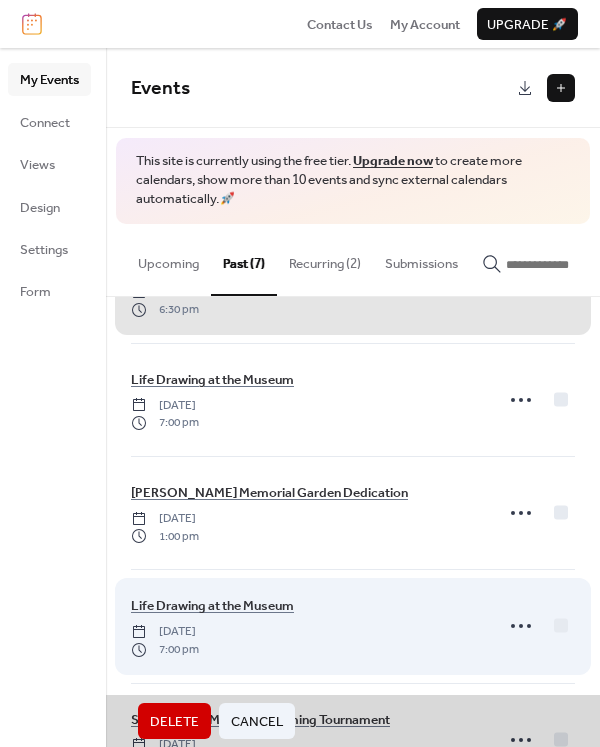 scroll, scrollTop: 190, scrollLeft: 0, axis: vertical 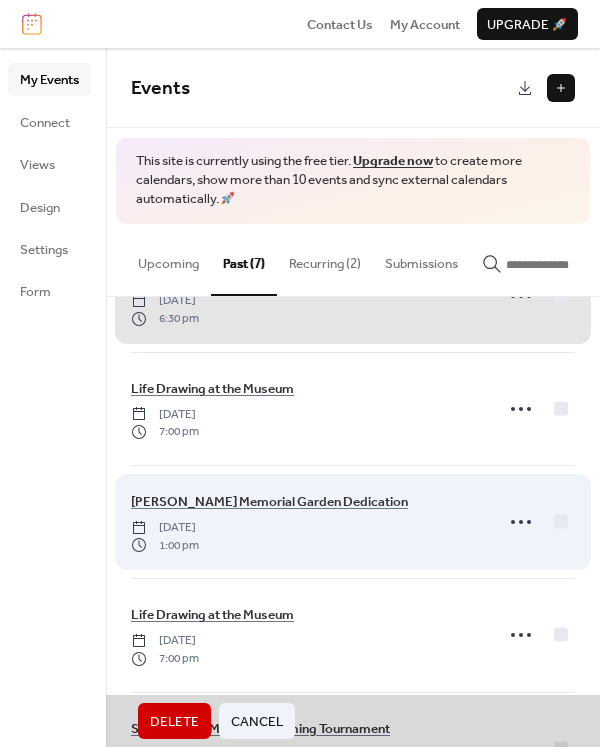 click on "Johanna Curry Memorial Garden Dedication Friday, June 13, 2025 1:00 pm" at bounding box center [353, 521] 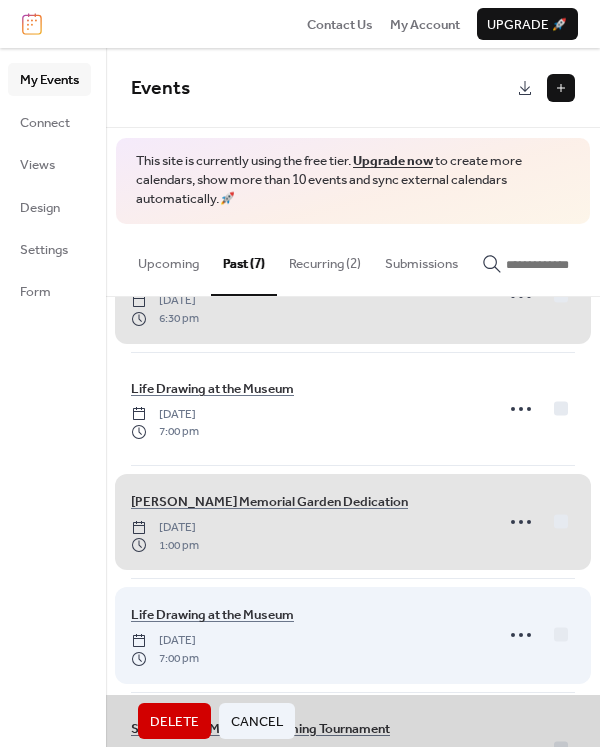 click on "Life Drawing at the Museum  Monday, June 9, 2025 7:00 pm" at bounding box center (353, 634) 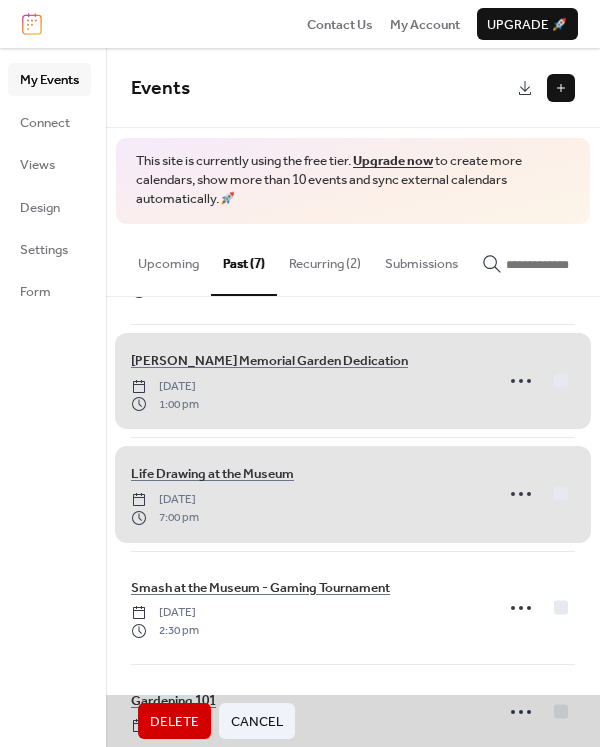 scroll, scrollTop: 334, scrollLeft: 0, axis: vertical 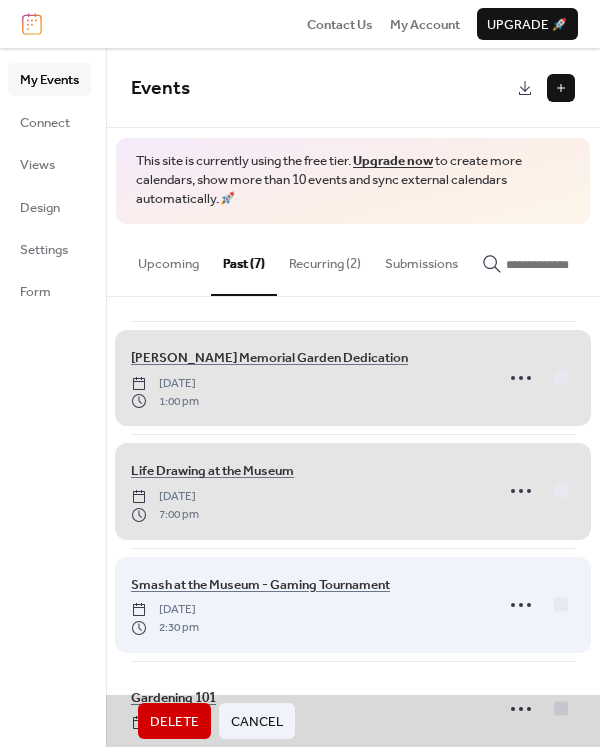 click on "Smash at the Museum - Gaming Tournament  Saturday, June 7, 2025 2:30 pm" at bounding box center (353, 604) 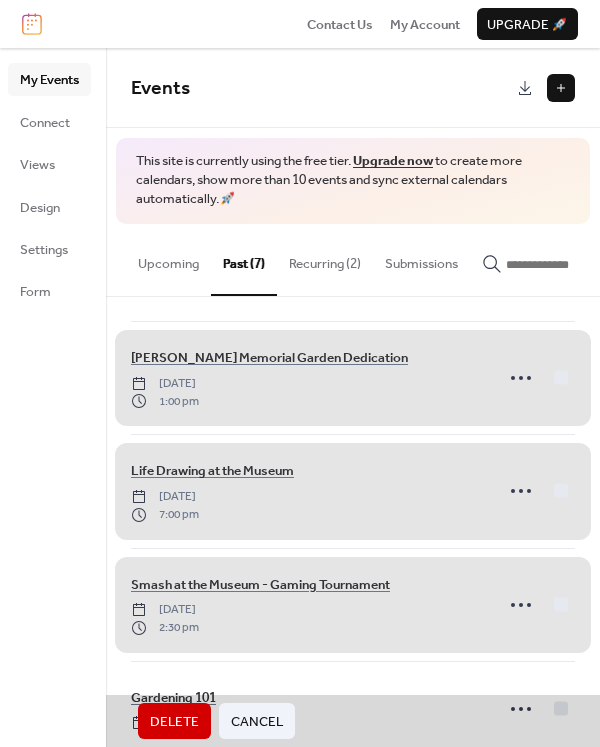 click on "Smash at the Museum - Gaming Tournament  Saturday, June 7, 2025 2:30 pm" at bounding box center (353, 604) 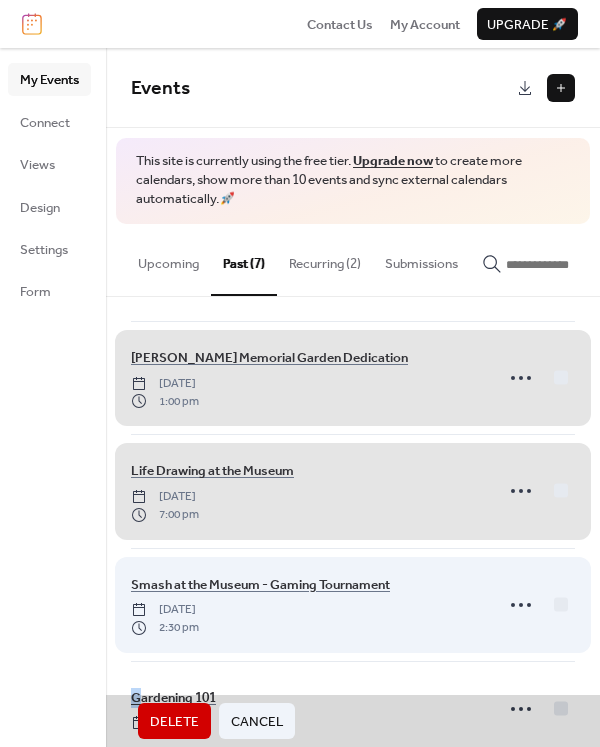 click on "Smash at the Museum - Gaming Tournament  Saturday, June 7, 2025 2:30 pm" at bounding box center [353, 604] 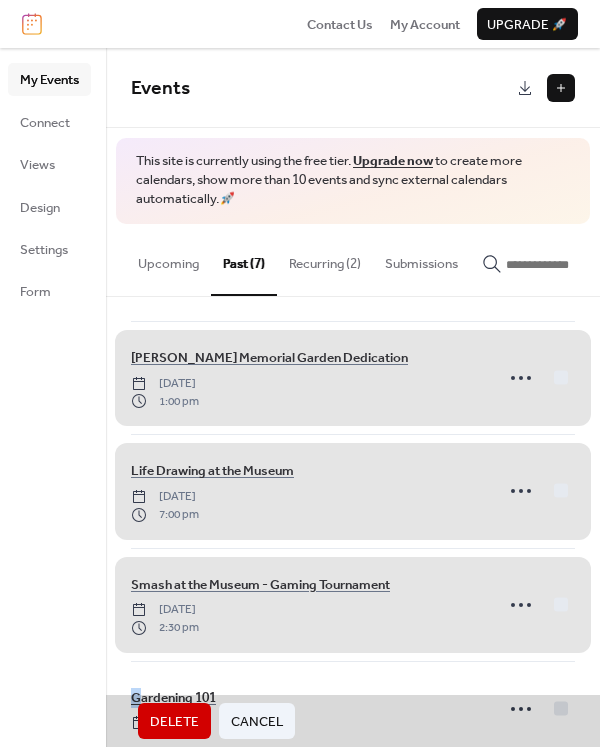 click on "Delete" at bounding box center [174, 722] 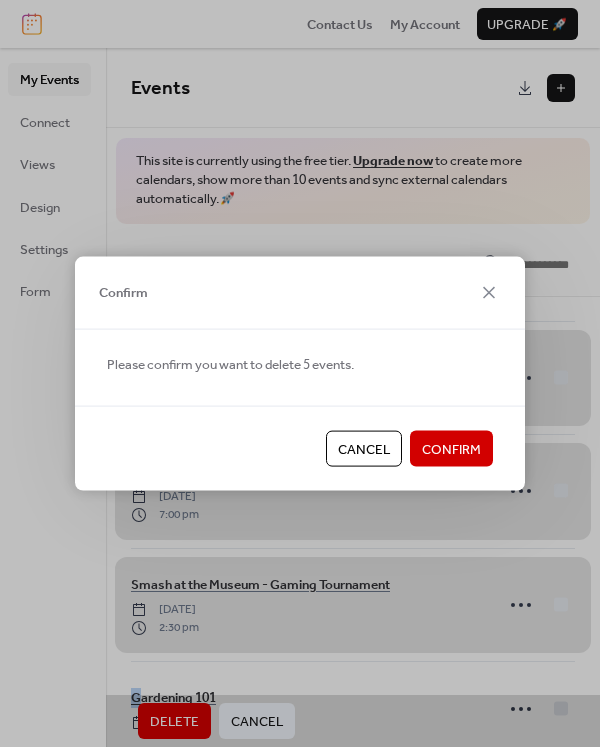 click on "Confirm" at bounding box center [451, 450] 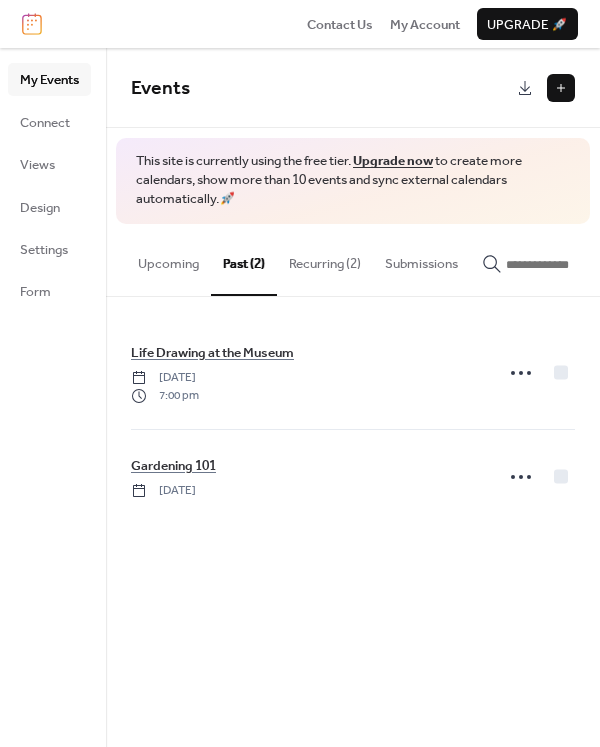 scroll, scrollTop: 0, scrollLeft: 0, axis: both 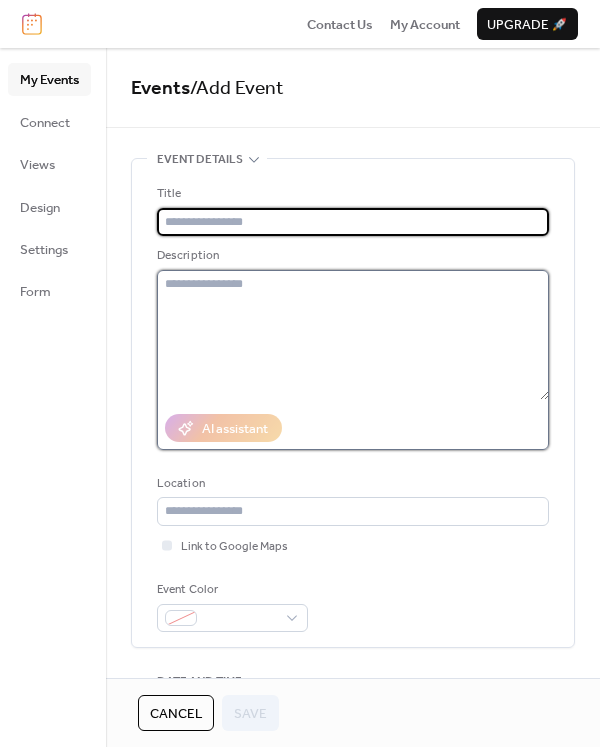 click at bounding box center [353, 335] 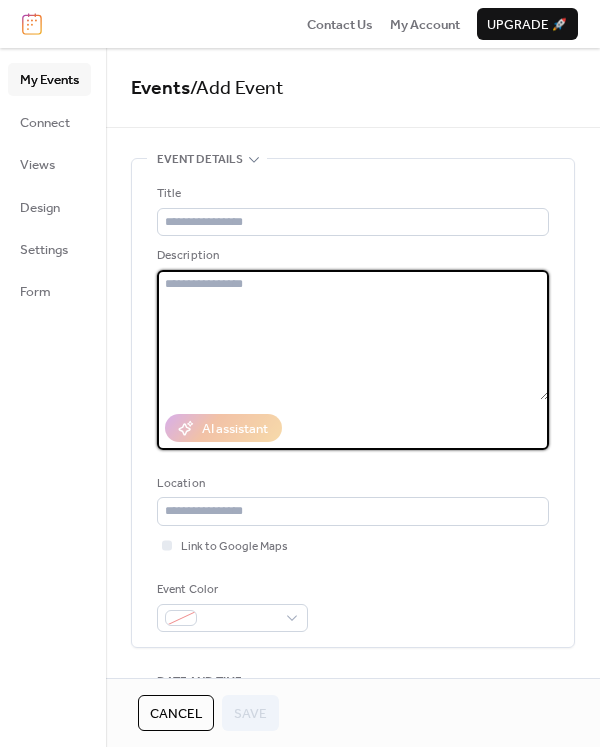 paste on "**********" 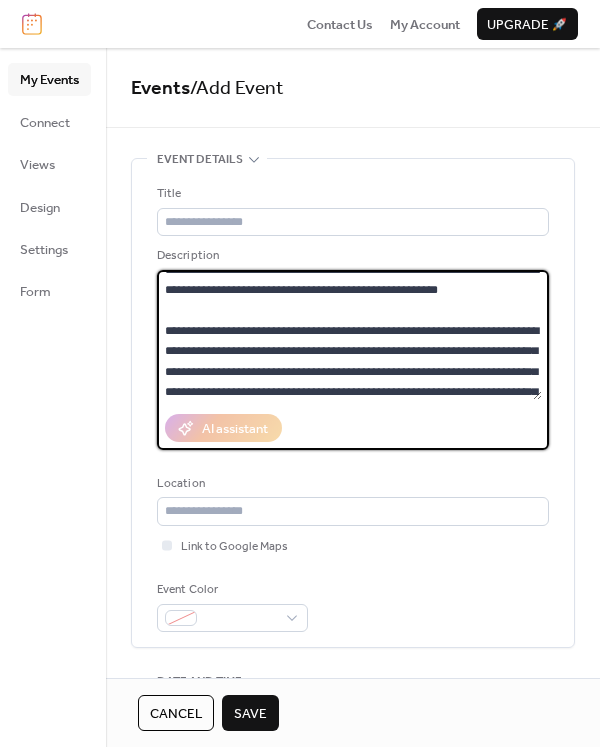 scroll, scrollTop: 0, scrollLeft: 0, axis: both 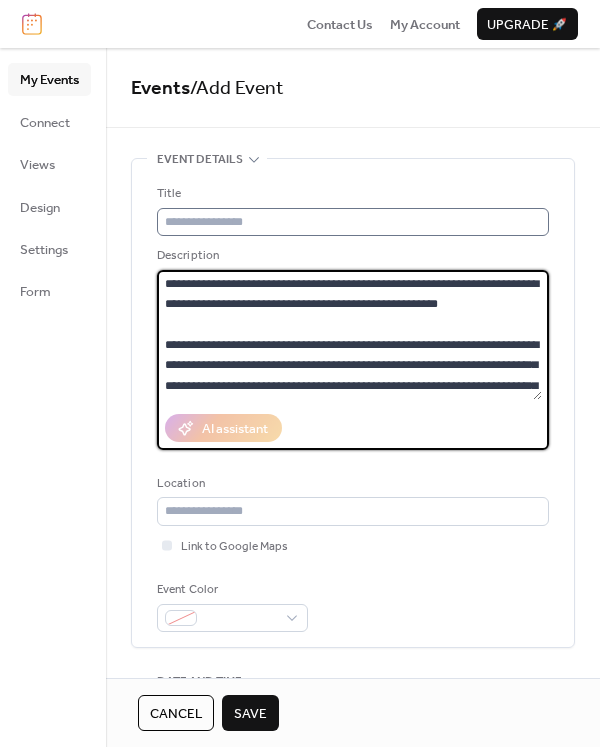 type on "**********" 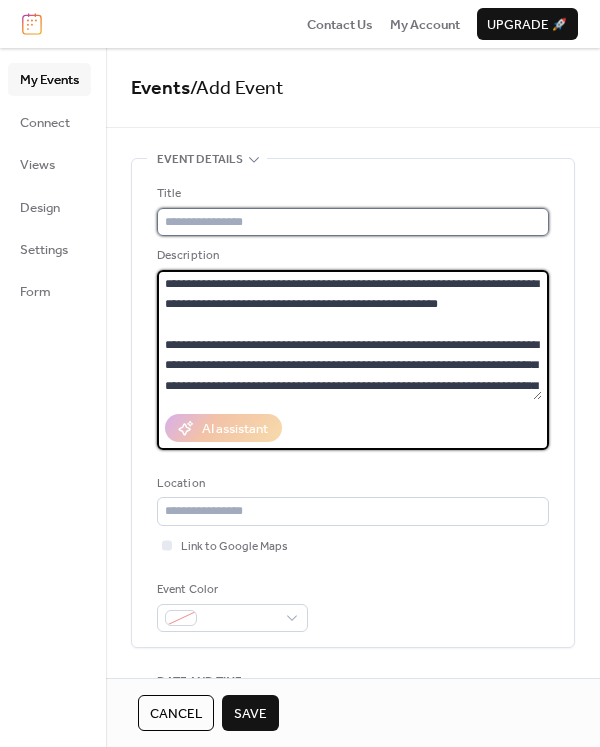 click at bounding box center (353, 222) 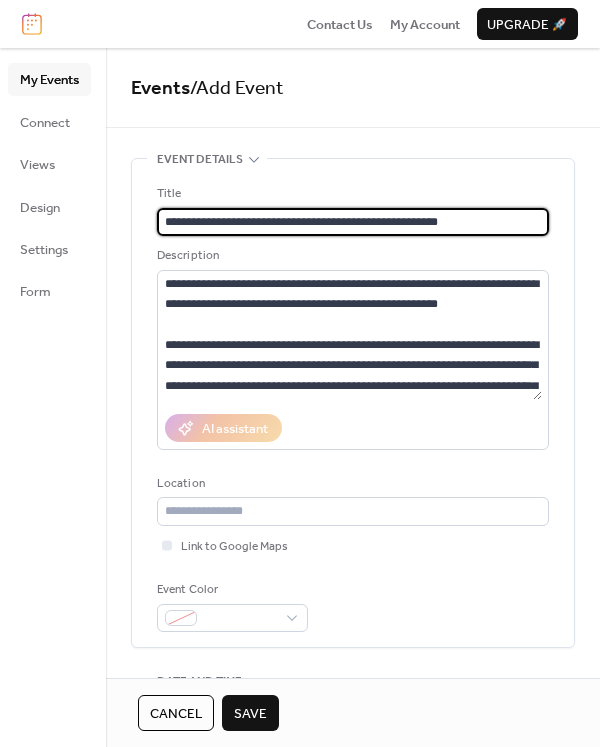 type on "**********" 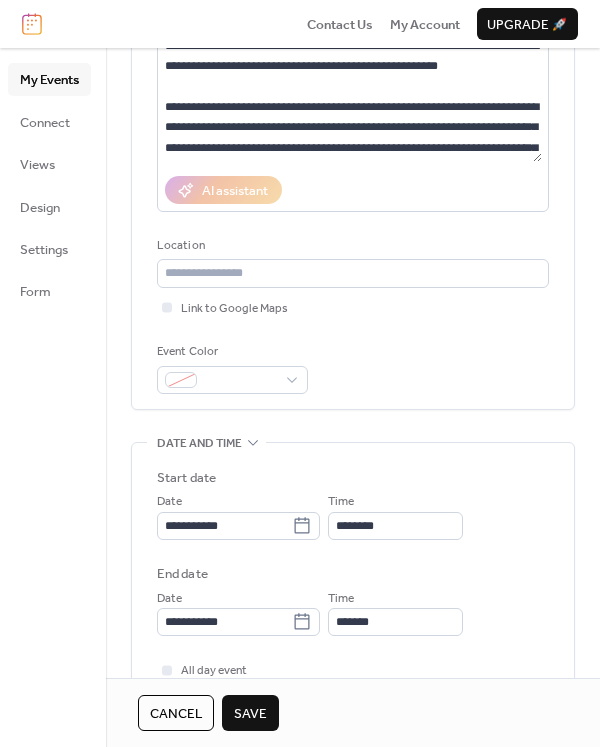 scroll, scrollTop: 233, scrollLeft: 0, axis: vertical 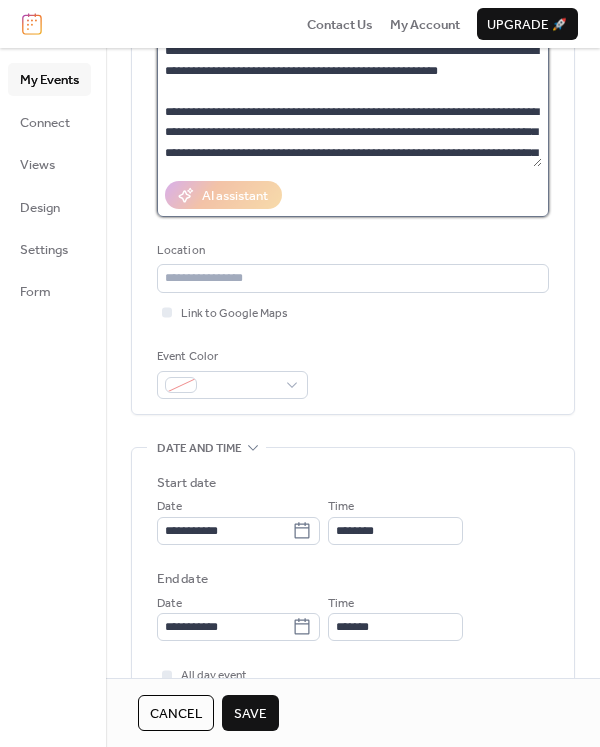 click on "**********" at bounding box center (349, 102) 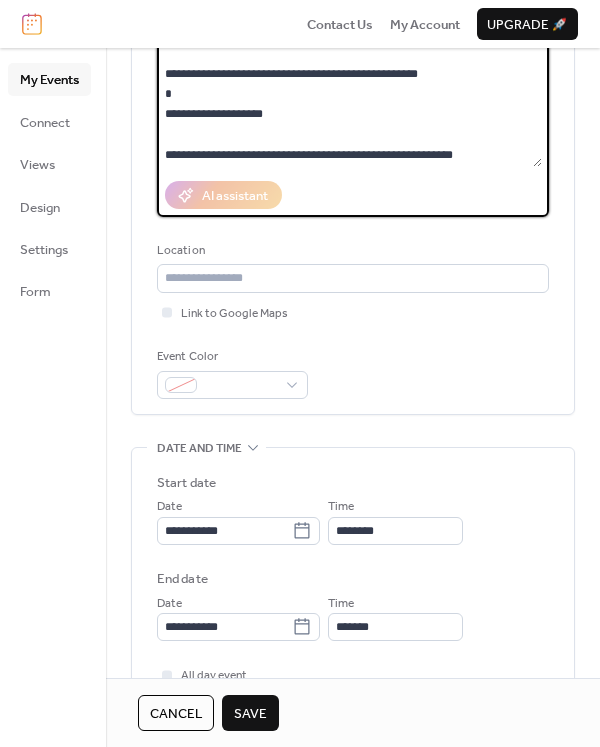 scroll, scrollTop: 201, scrollLeft: 0, axis: vertical 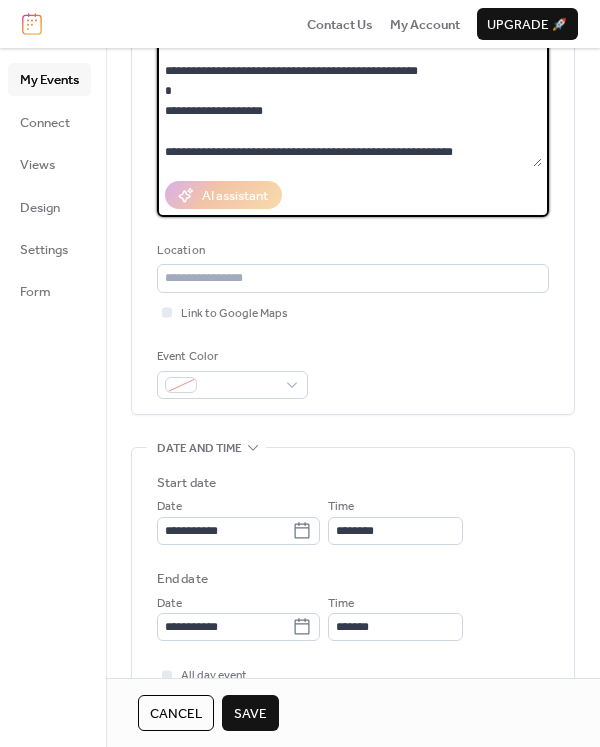 click on "**********" at bounding box center (349, 102) 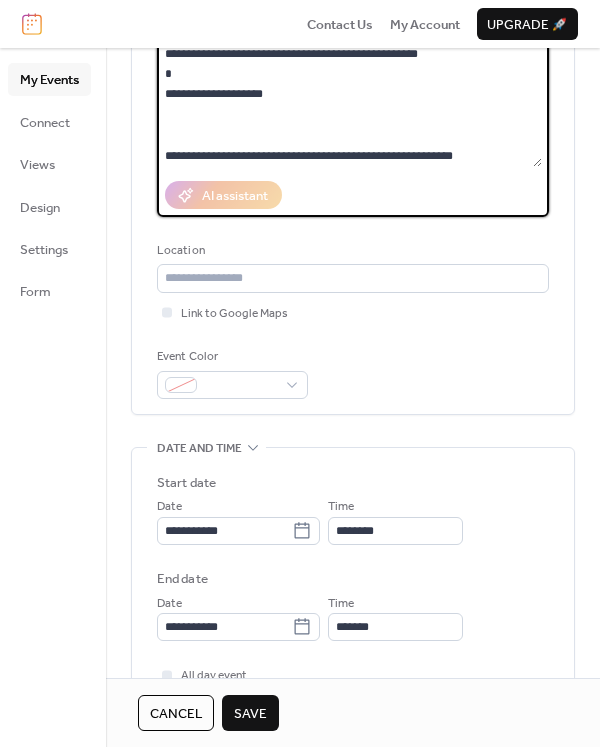 scroll, scrollTop: 225, scrollLeft: 0, axis: vertical 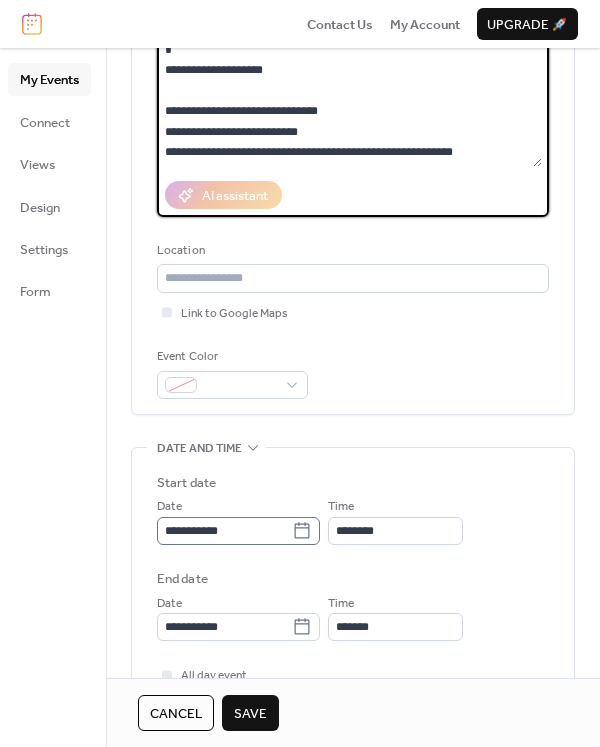 type on "**********" 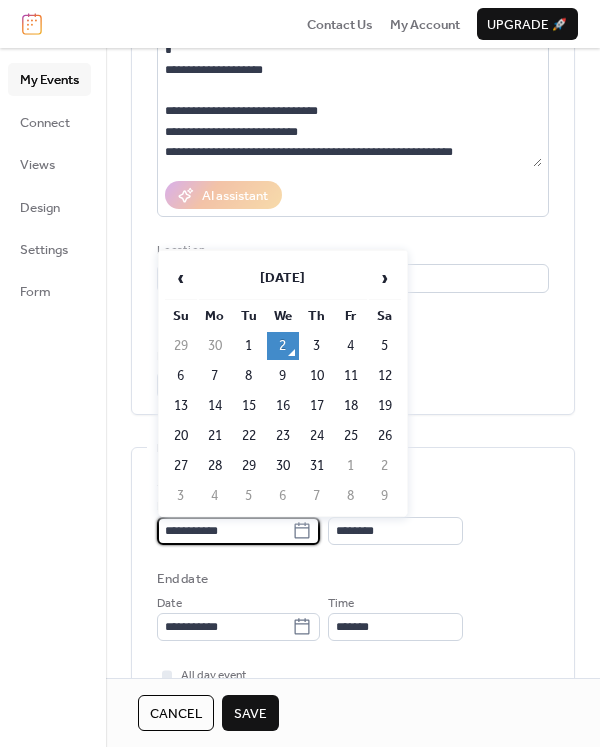 click on "**********" at bounding box center (224, 531) 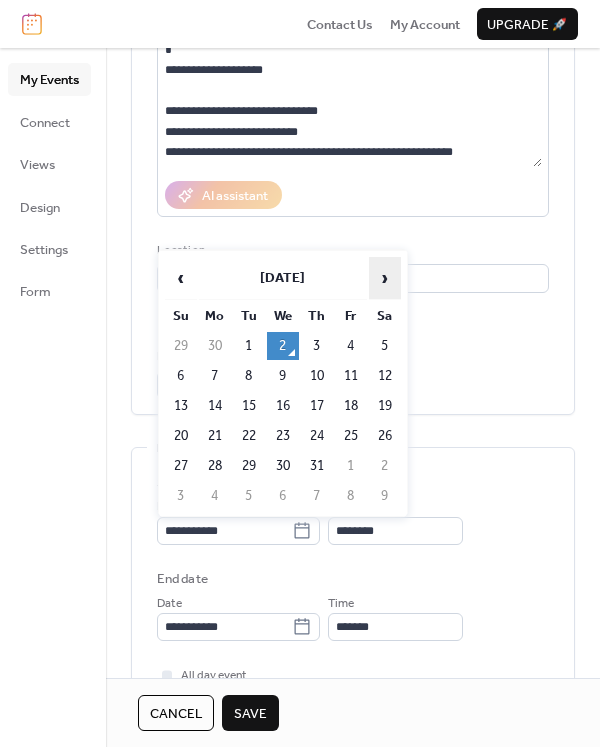 click on "›" at bounding box center [385, 278] 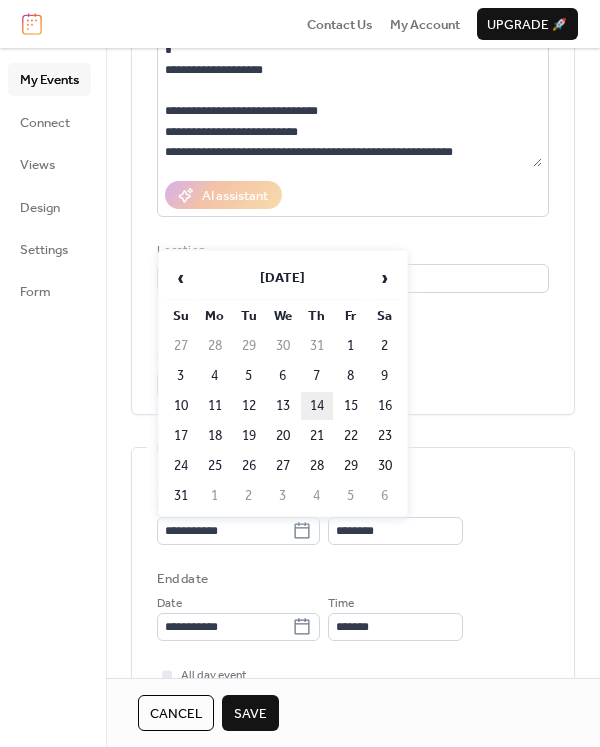 click on "14" at bounding box center [317, 406] 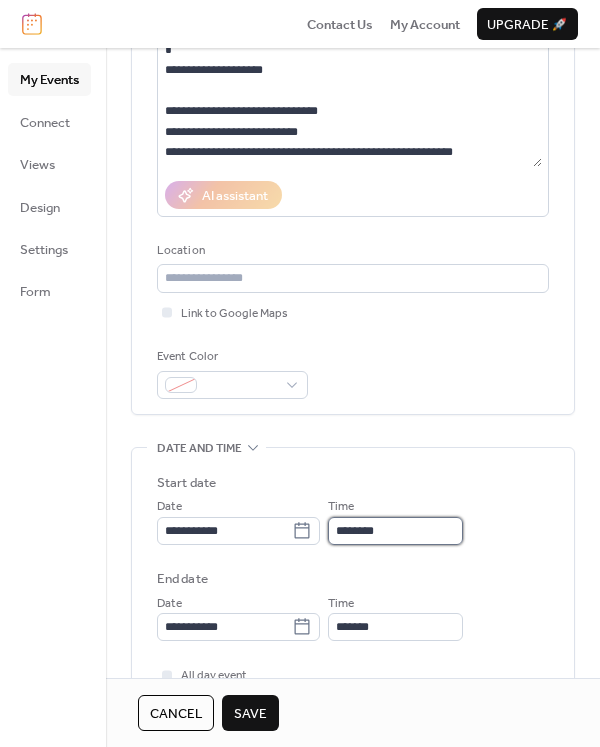 click on "********" at bounding box center [395, 531] 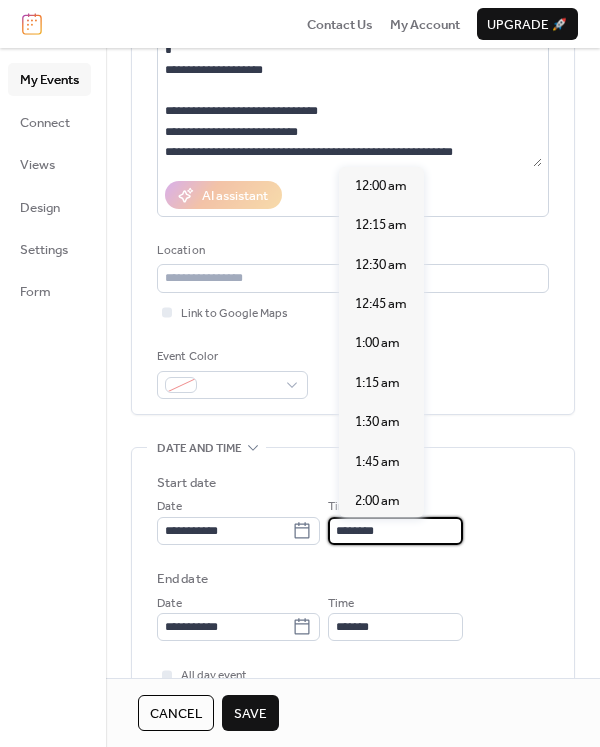 scroll, scrollTop: 1892, scrollLeft: 0, axis: vertical 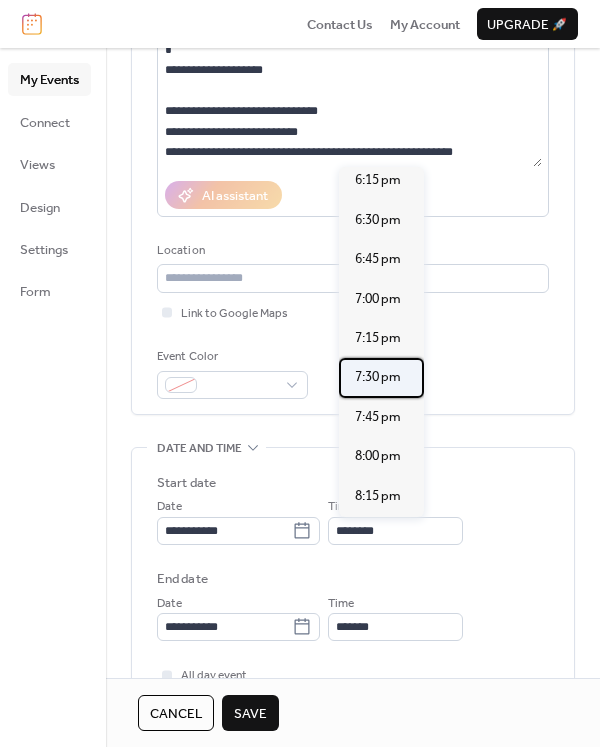 click on "7:30 pm" at bounding box center [378, 377] 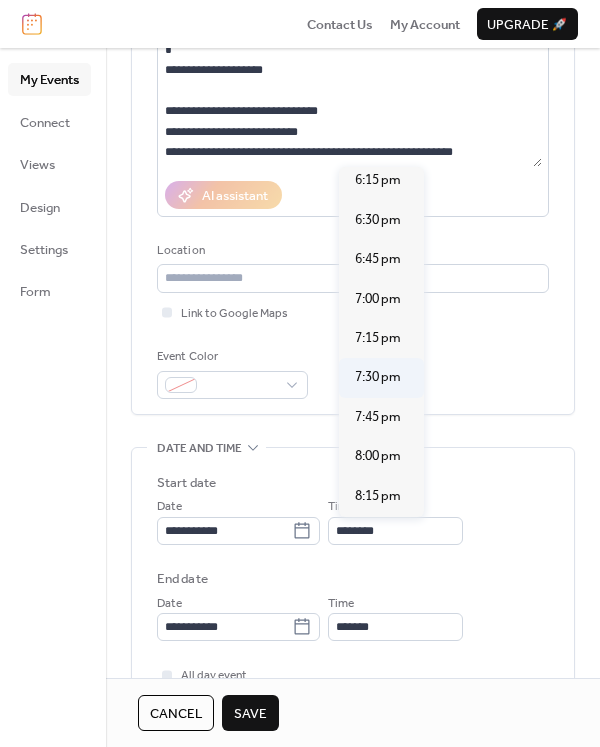 type on "*******" 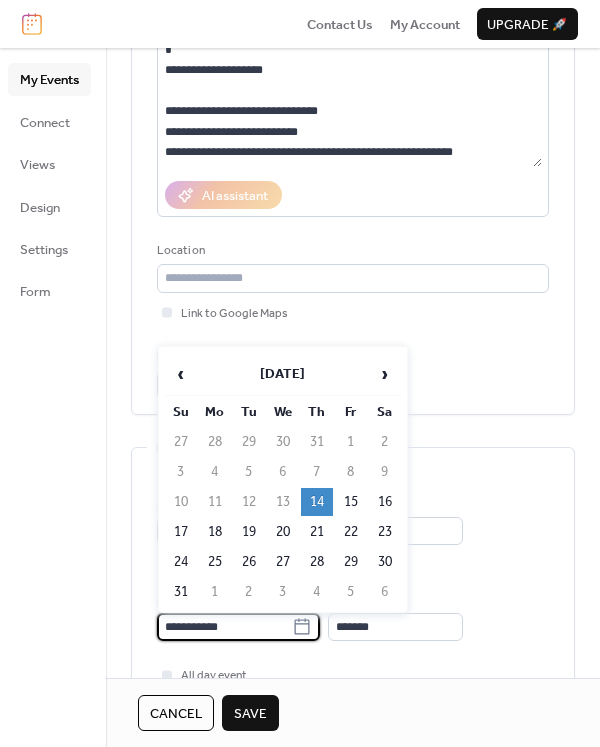click on "**********" at bounding box center (224, 627) 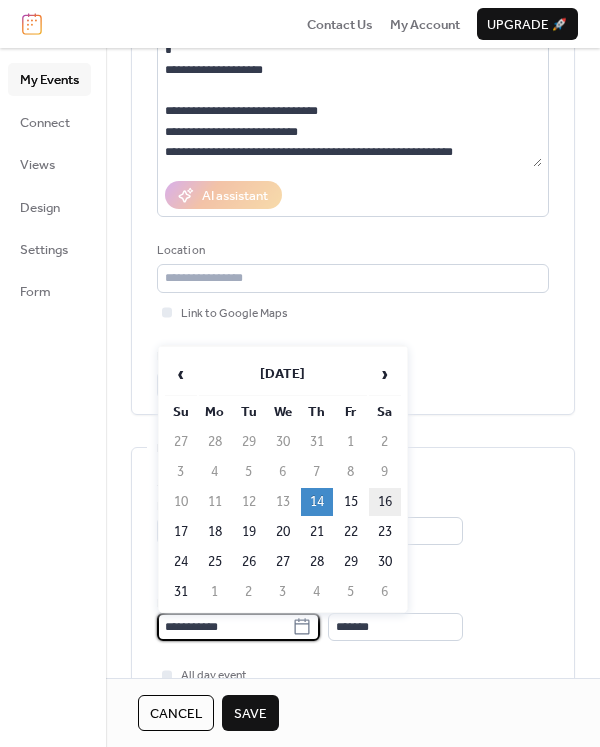 click on "16" at bounding box center (385, 502) 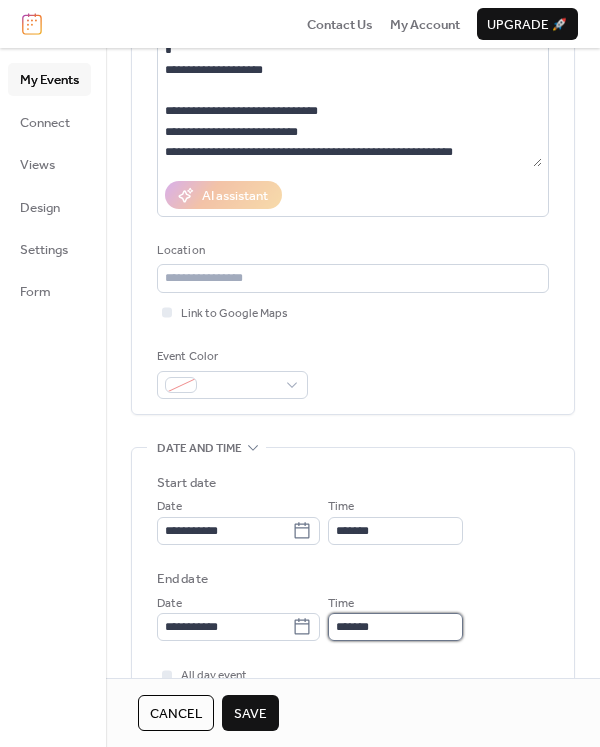 click on "*******" at bounding box center (395, 627) 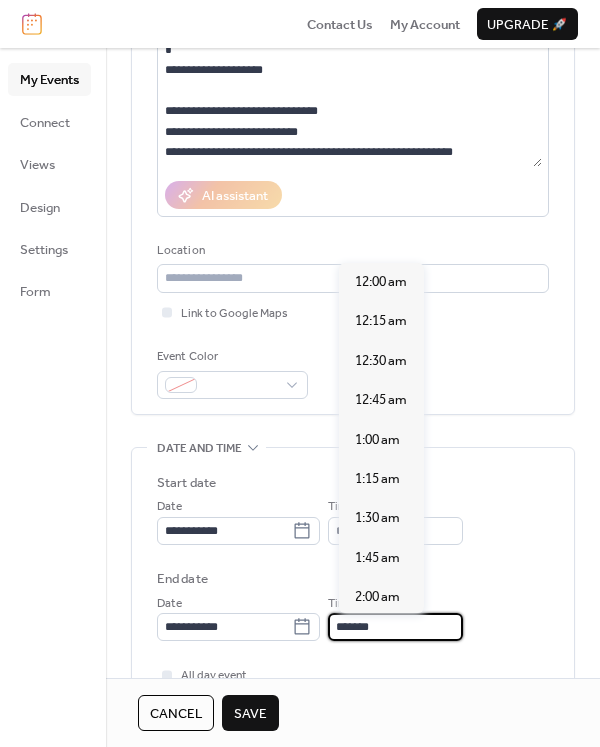 scroll, scrollTop: 3231, scrollLeft: 0, axis: vertical 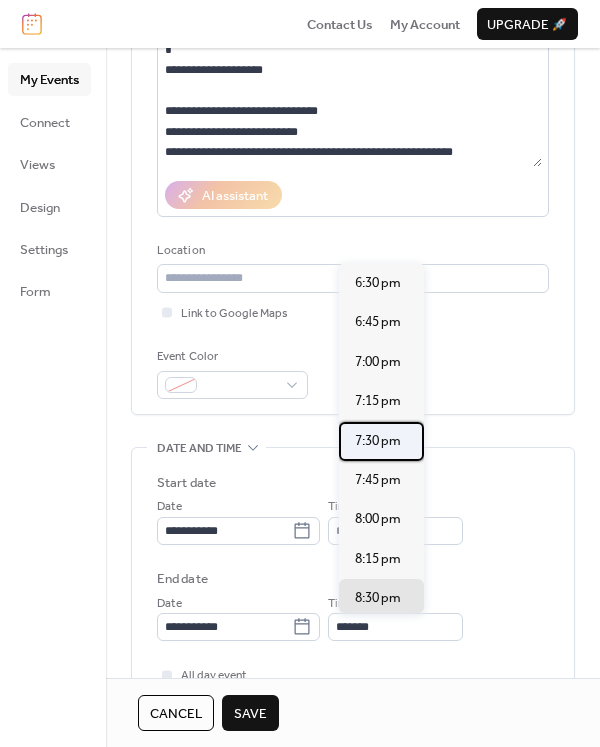 click on "7:30 pm" at bounding box center (378, 441) 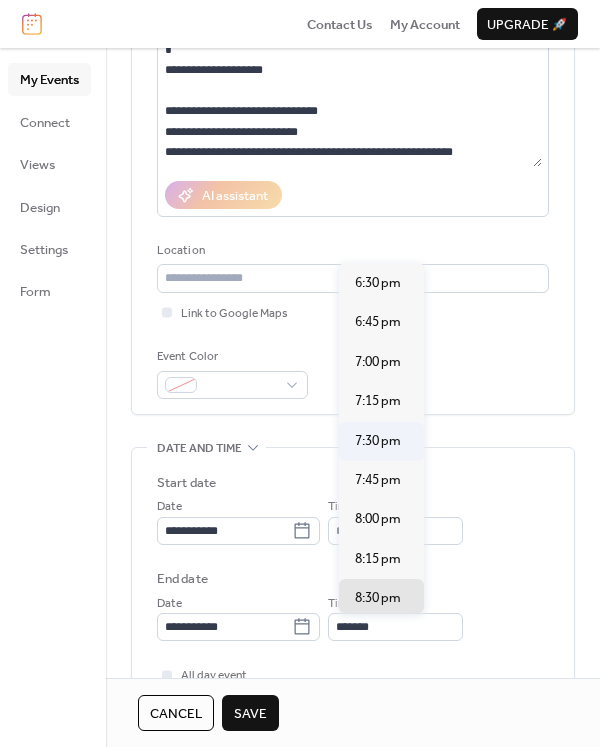 type on "*******" 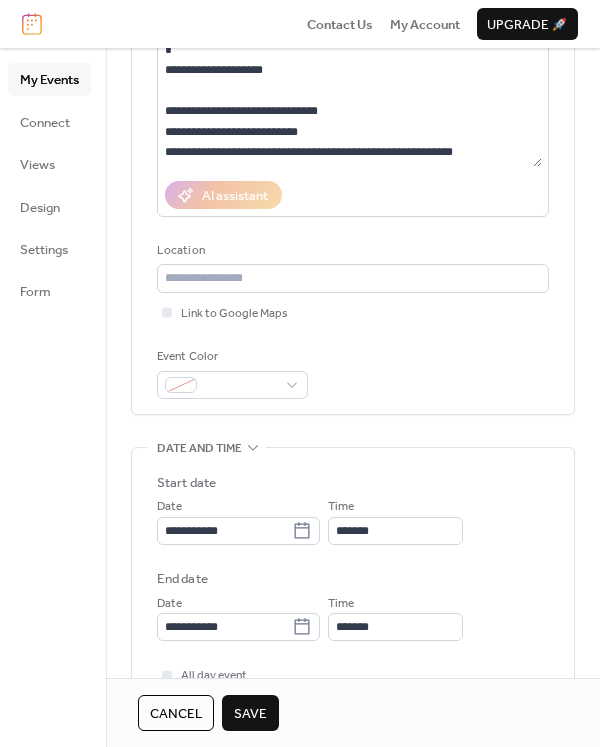 click on "**********" at bounding box center [353, 617] 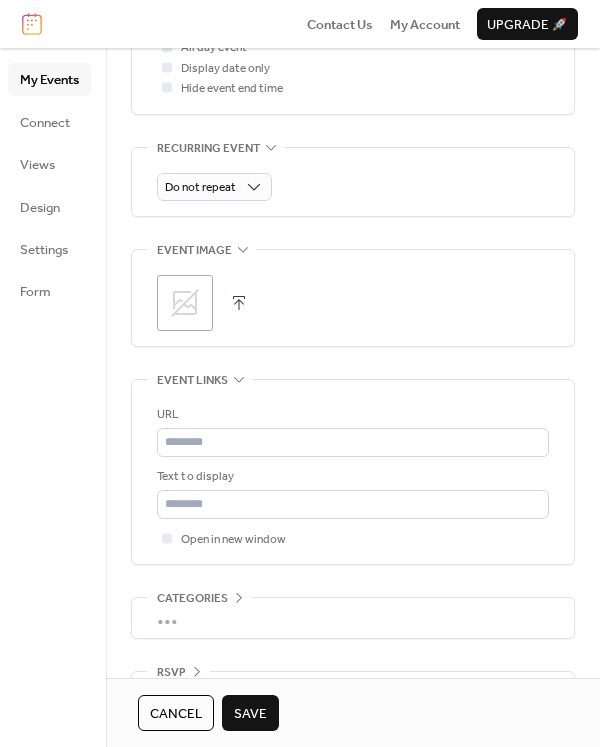 scroll, scrollTop: 863, scrollLeft: 0, axis: vertical 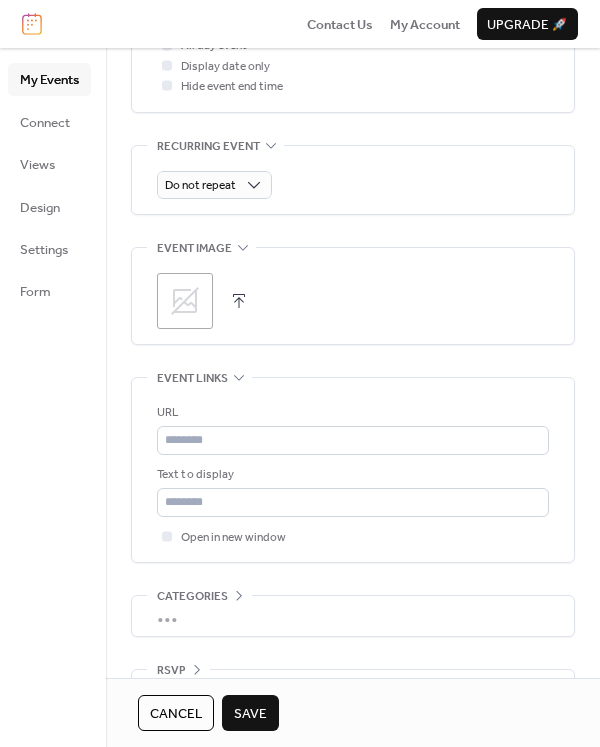 click on ";" at bounding box center (185, 301) 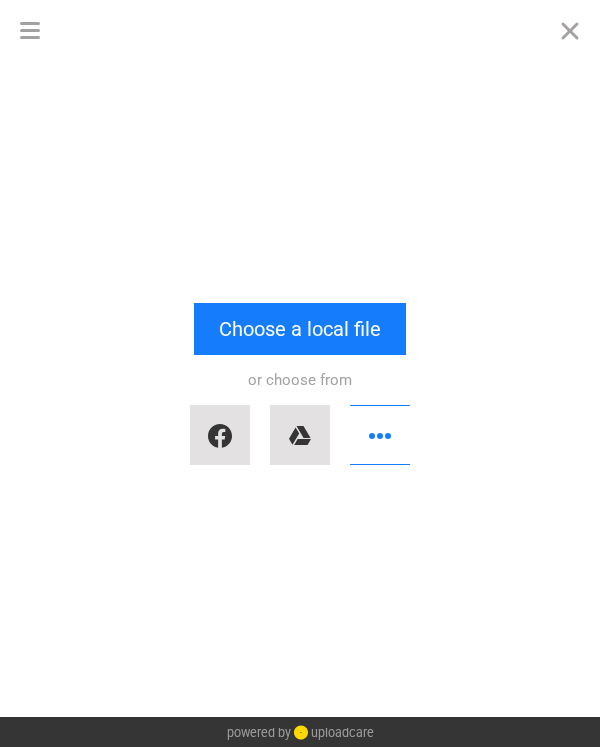 click on "or choose from" at bounding box center [300, 415] 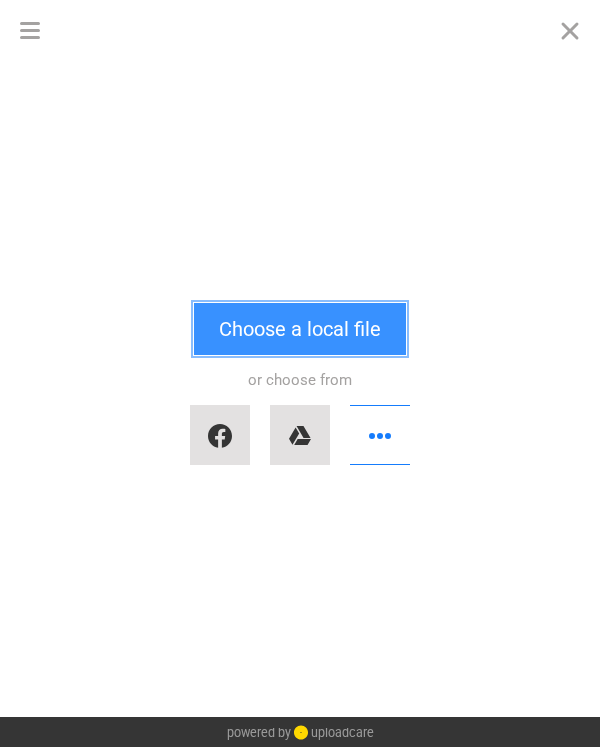 click on "Choose a local file" at bounding box center [300, 329] 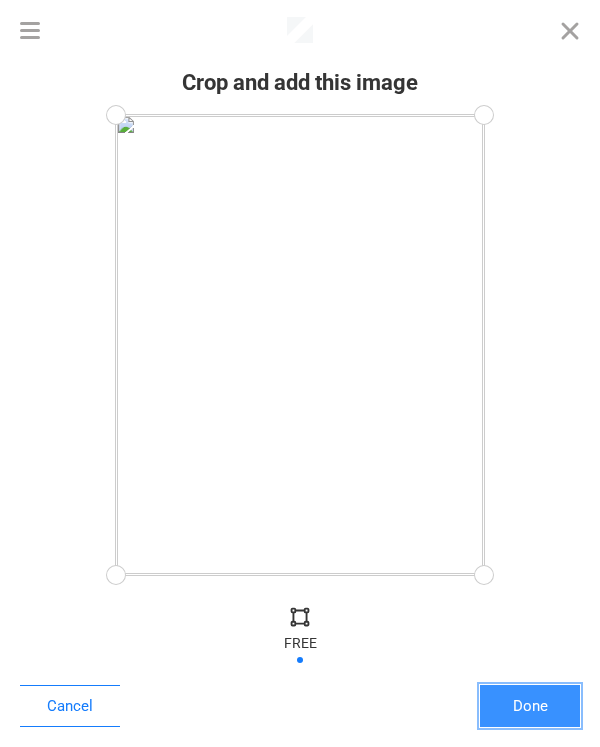 click on "Done" at bounding box center [530, 706] 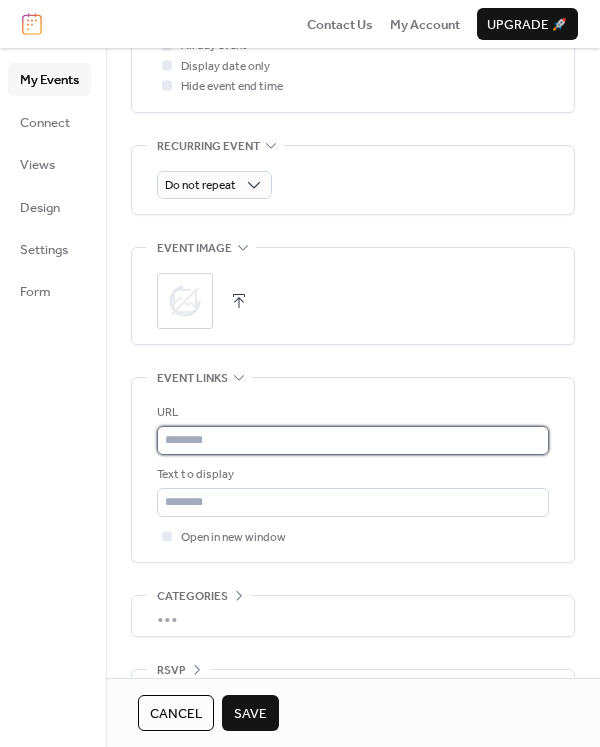 click at bounding box center [353, 440] 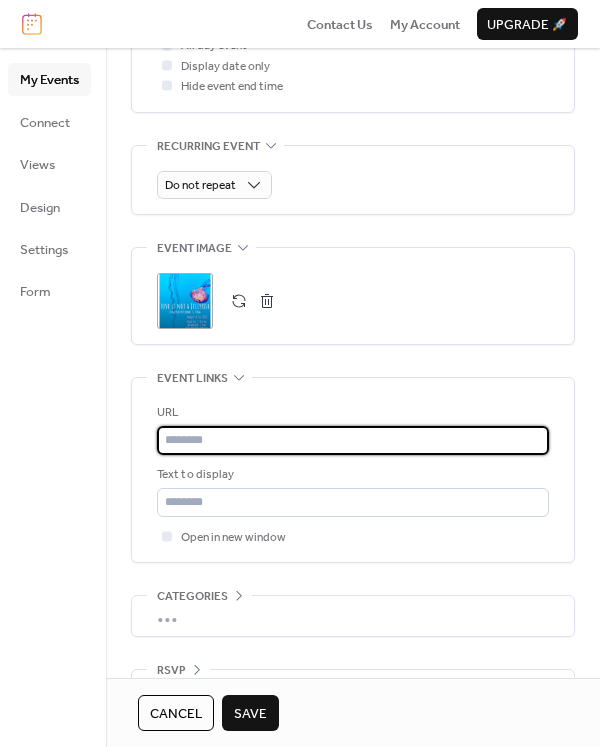 paste on "**********" 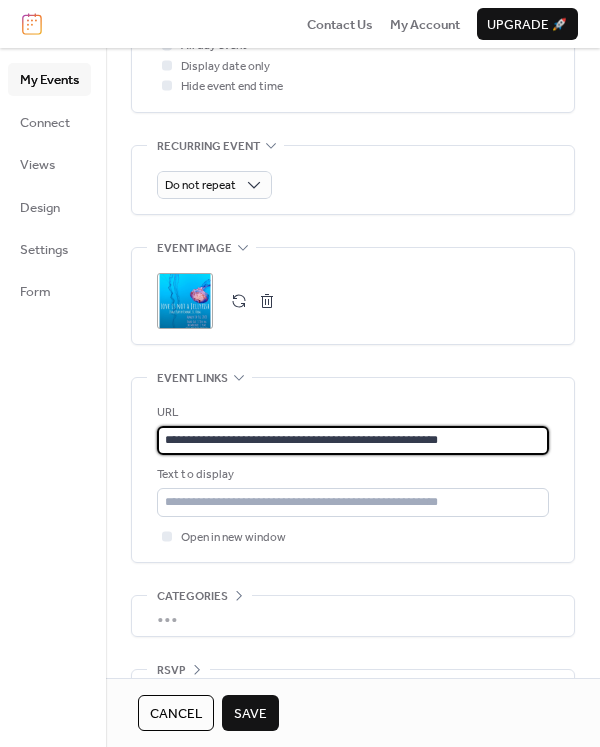 scroll, scrollTop: 916, scrollLeft: 0, axis: vertical 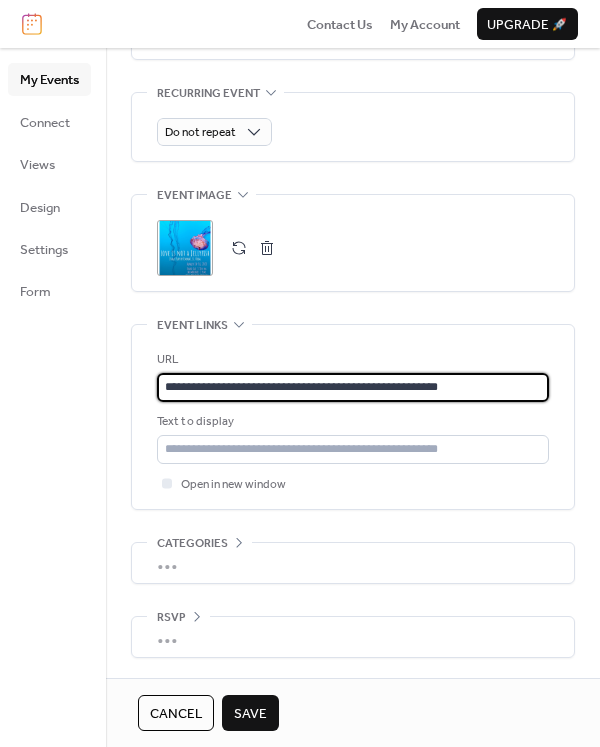 type on "**********" 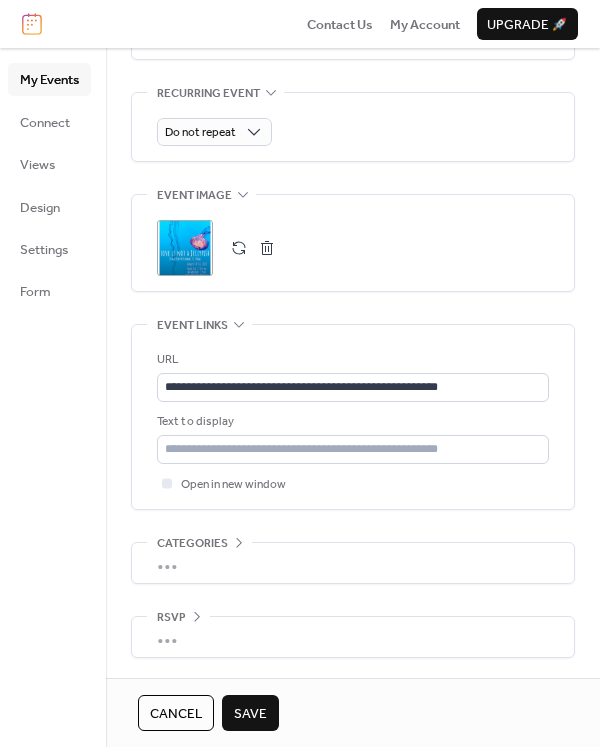 click on "Save" at bounding box center [250, 714] 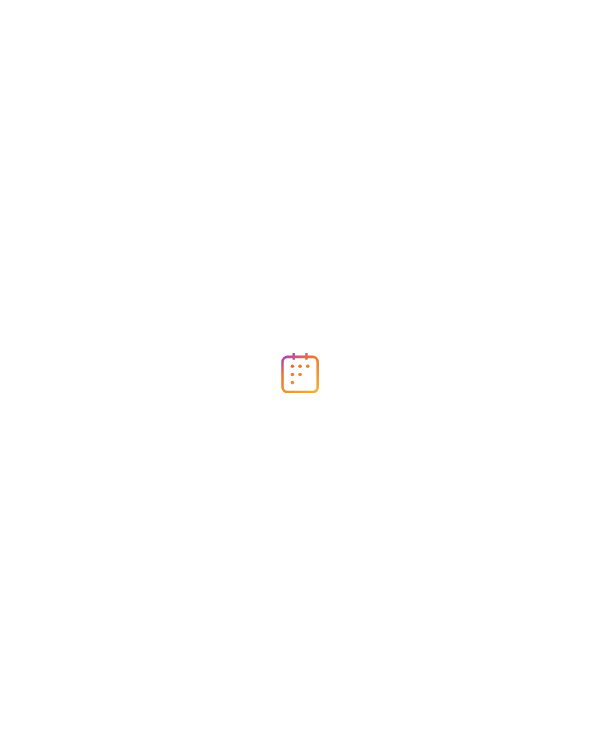 scroll, scrollTop: 0, scrollLeft: 0, axis: both 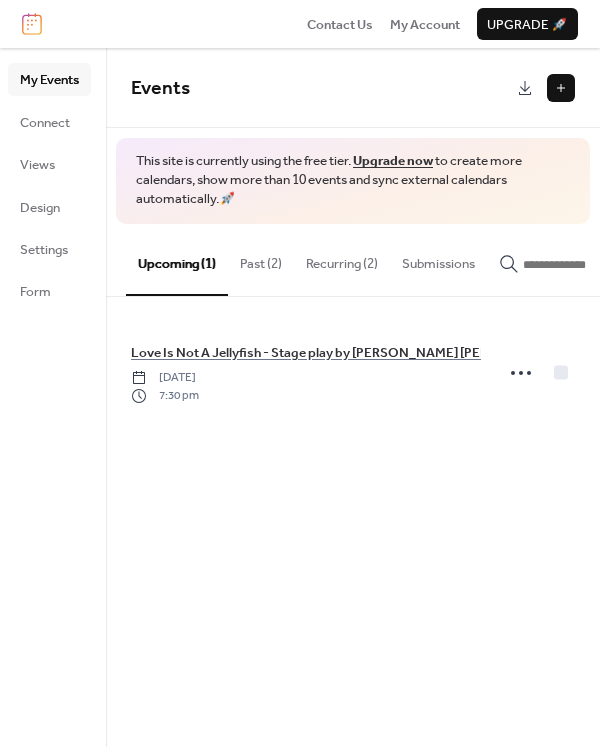 click at bounding box center (561, 88) 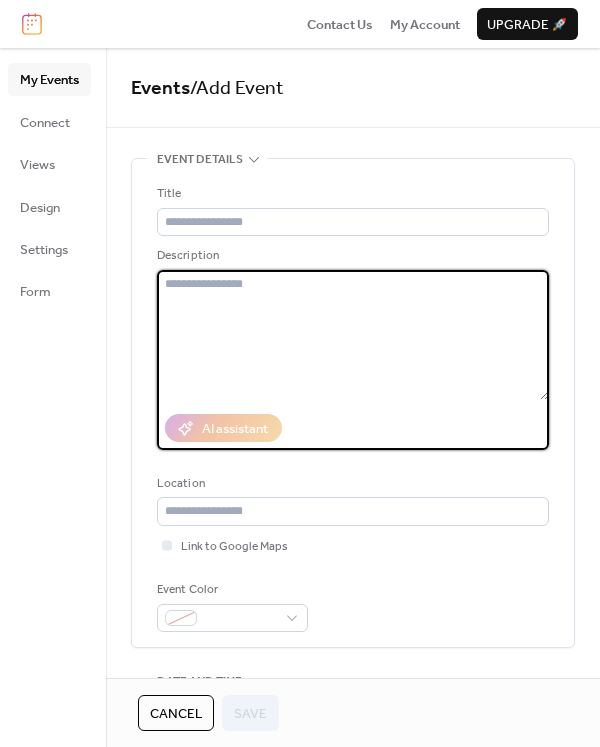 click at bounding box center [353, 335] 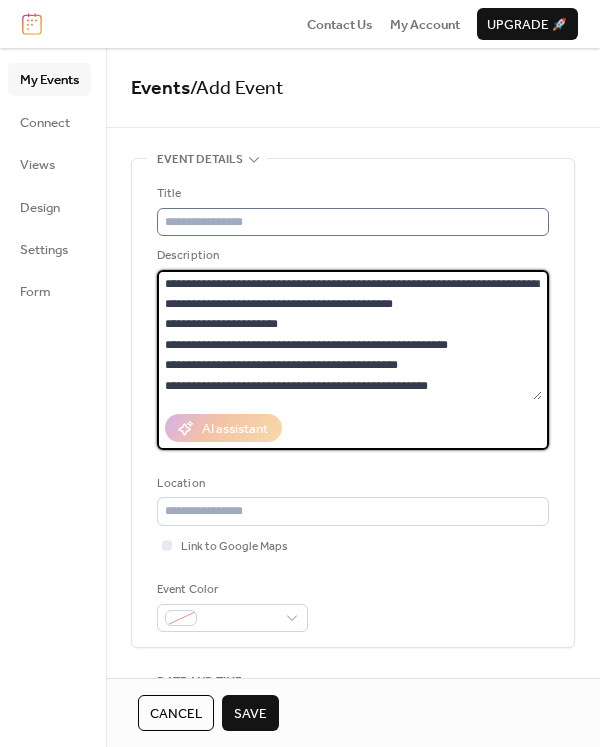 type on "**********" 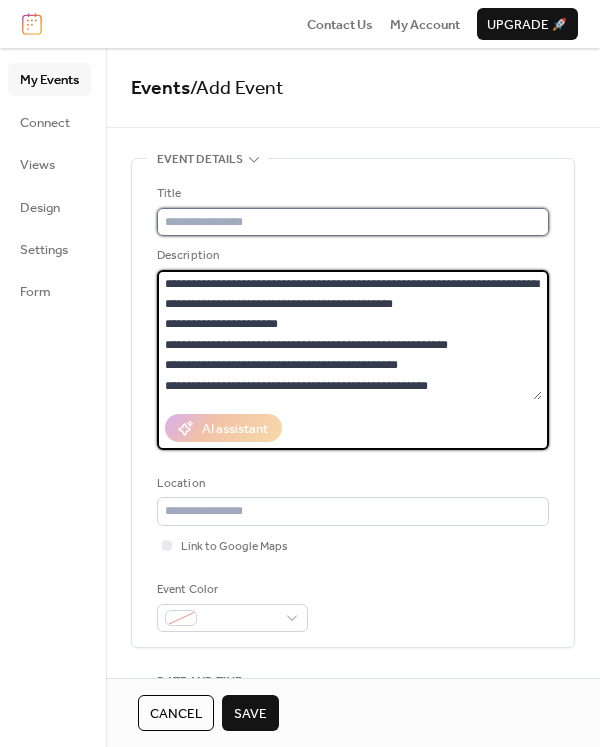 click at bounding box center (353, 222) 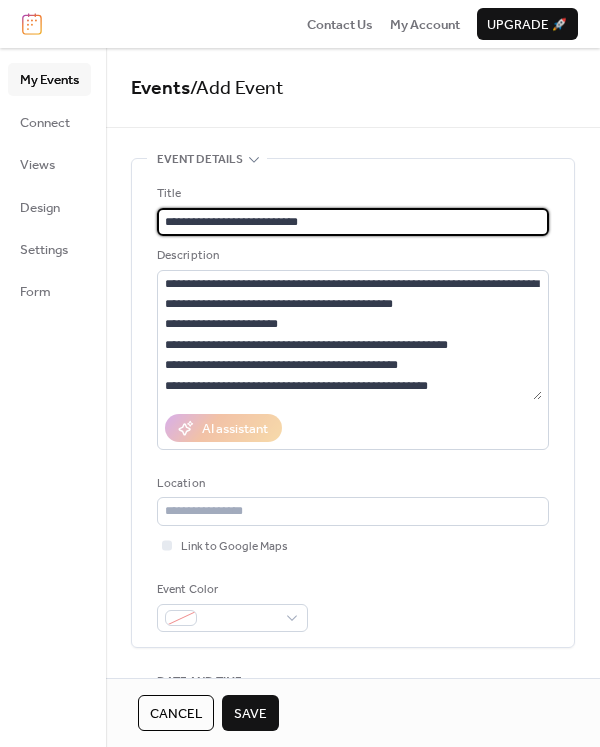 type on "**********" 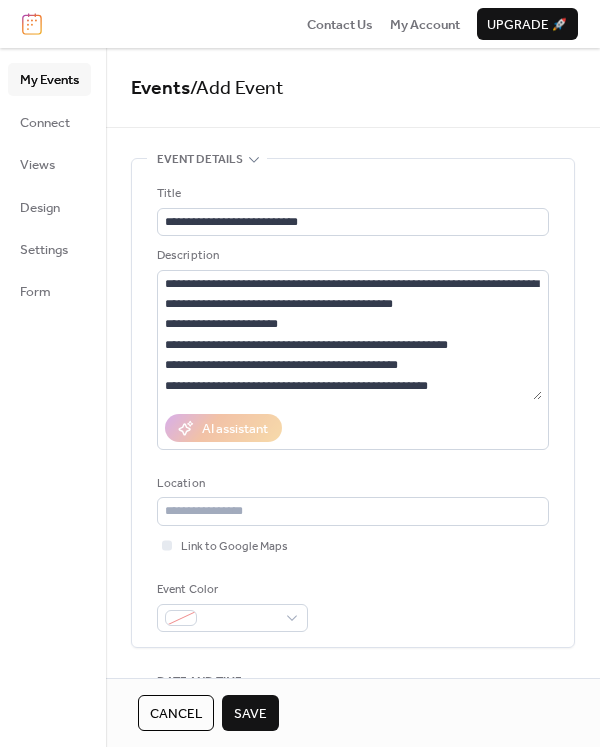drag, startPoint x: 591, startPoint y: 259, endPoint x: 598, endPoint y: 277, distance: 19.313208 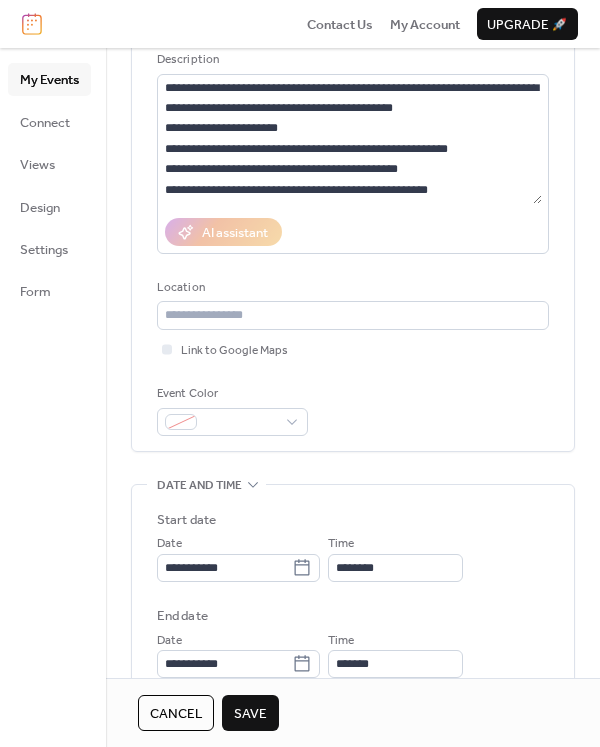 scroll, scrollTop: 299, scrollLeft: 0, axis: vertical 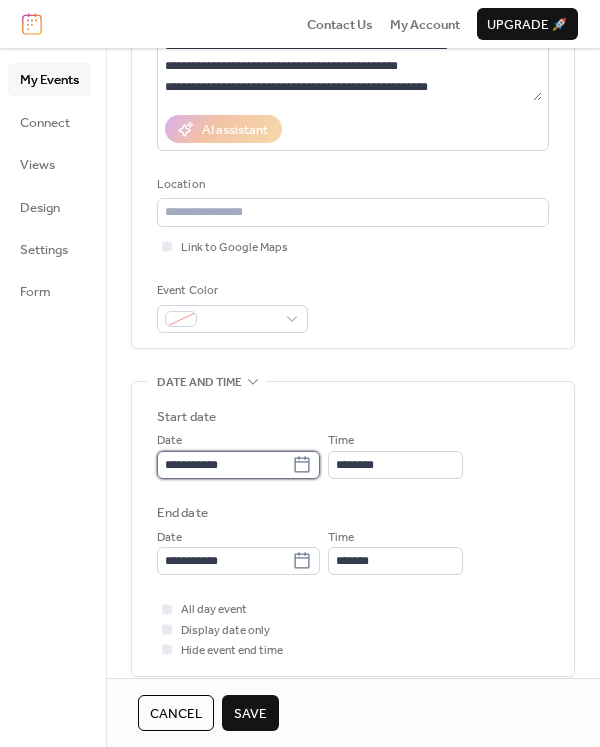 click on "**********" at bounding box center [224, 465] 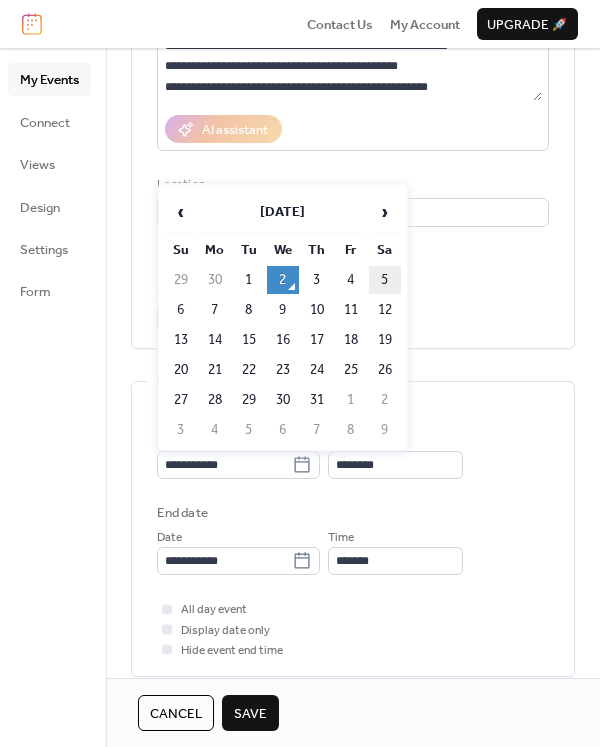 click on "5" at bounding box center [385, 280] 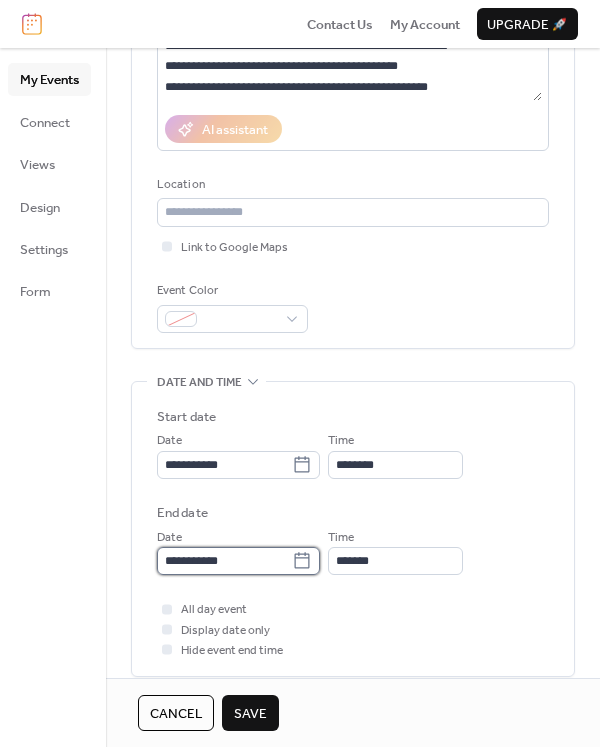 click on "**********" at bounding box center [224, 561] 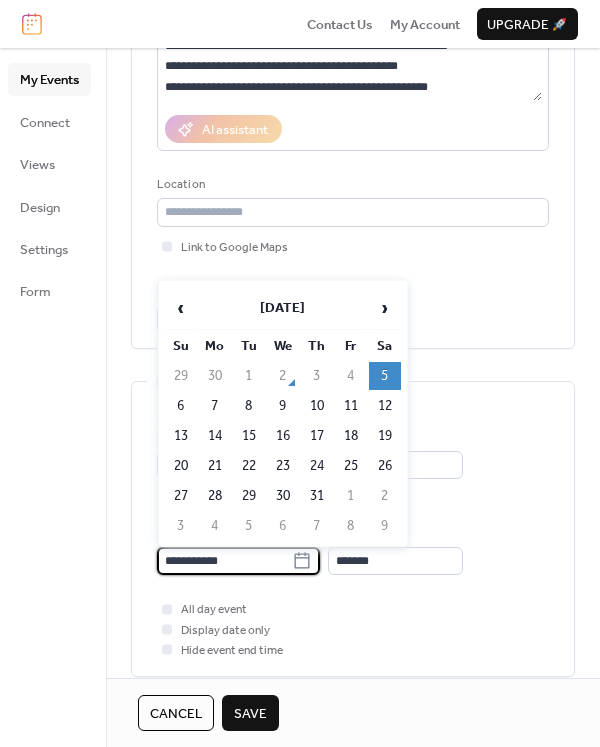 click on "**********" at bounding box center (353, 529) 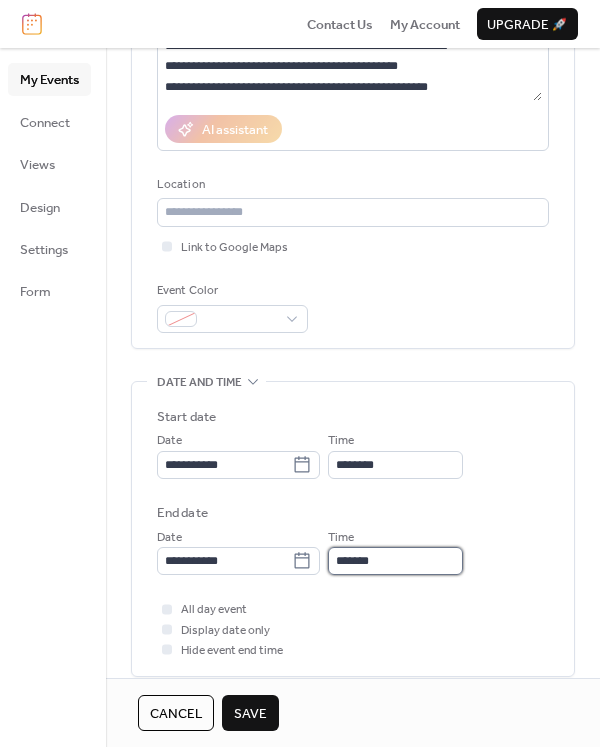 drag, startPoint x: 386, startPoint y: 563, endPoint x: 452, endPoint y: 561, distance: 66.0303 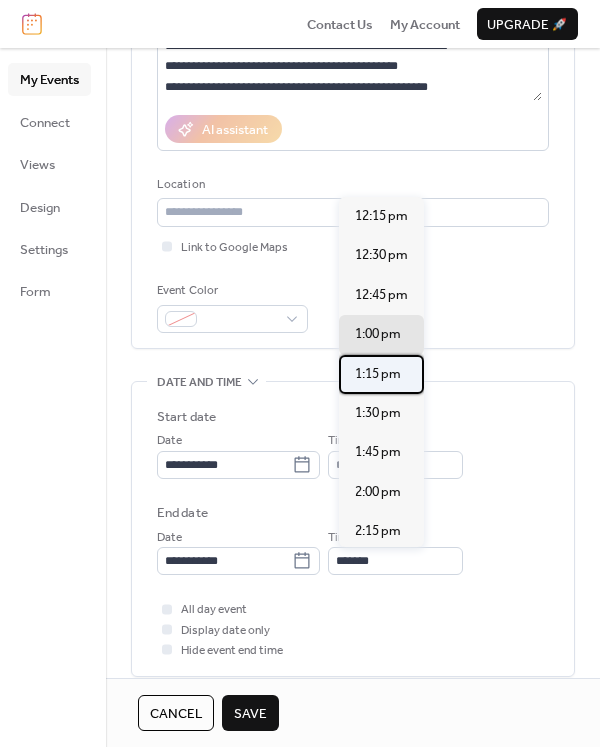 click on "1:15 pm" at bounding box center (381, 374) 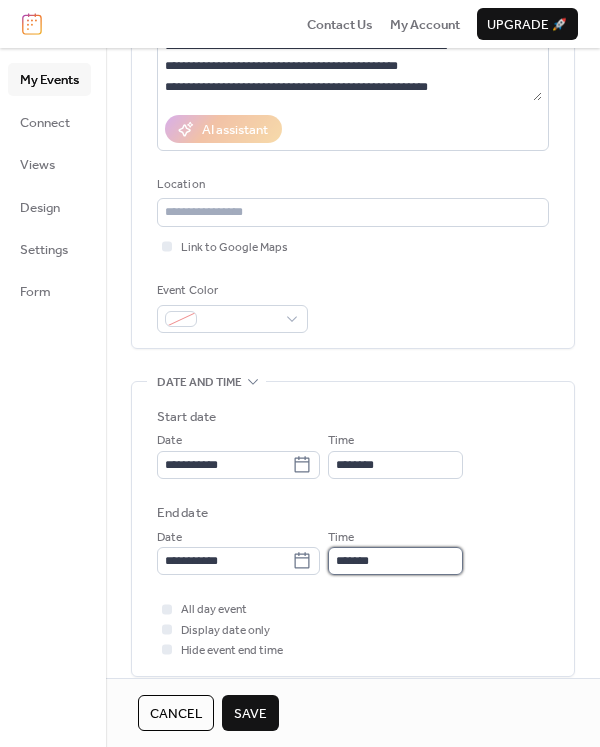 click on "*******" at bounding box center [395, 561] 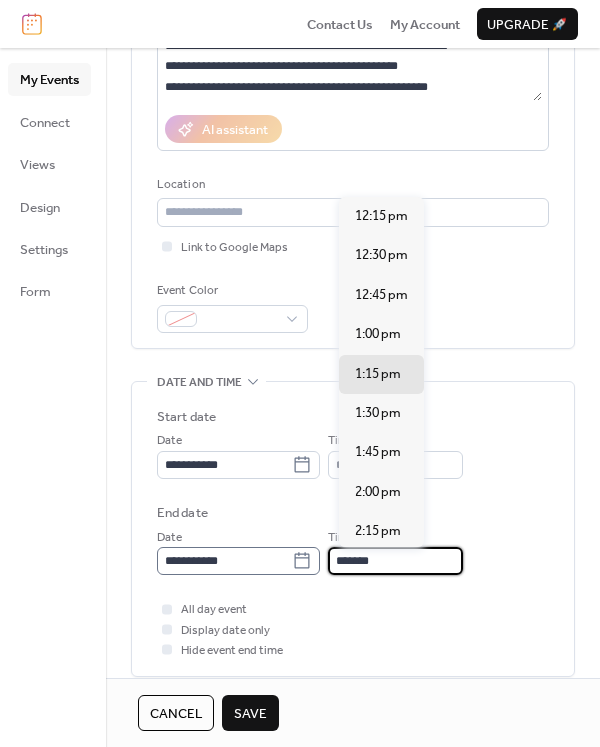 drag, startPoint x: 435, startPoint y: 562, endPoint x: 257, endPoint y: 560, distance: 178.01123 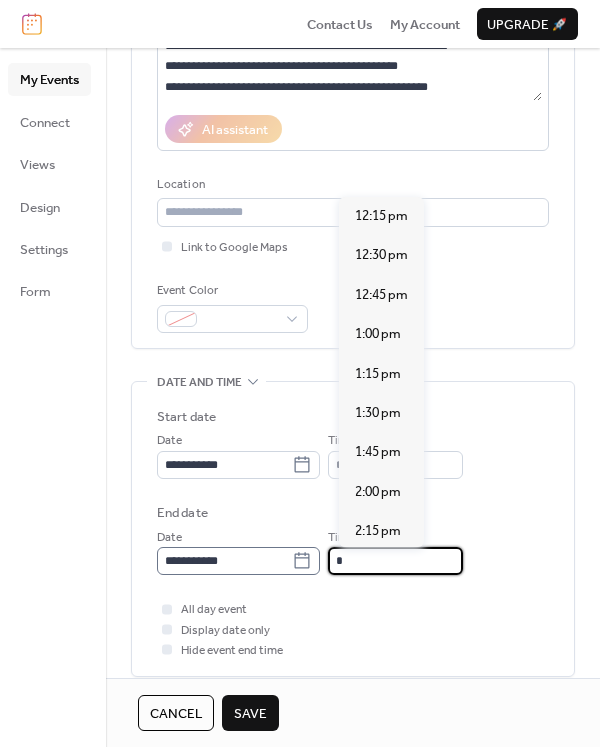 scroll, scrollTop: 1379, scrollLeft: 0, axis: vertical 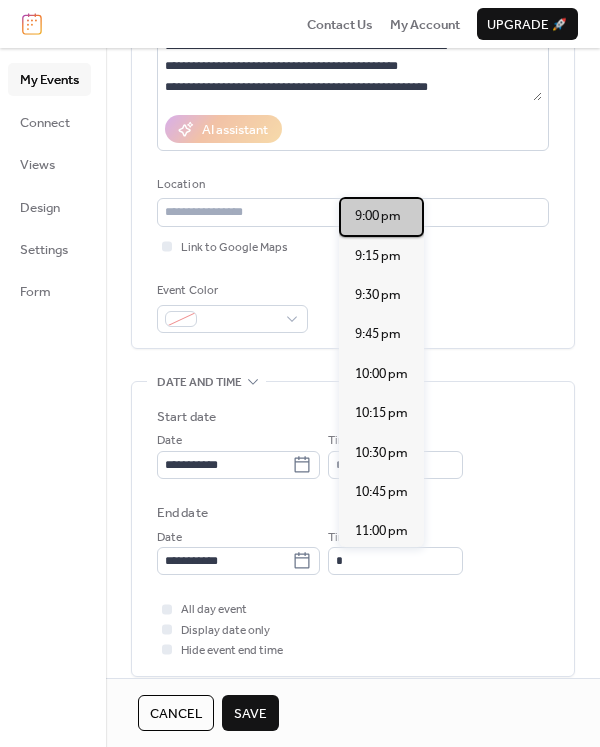 click on "9:00 pm" at bounding box center [378, 216] 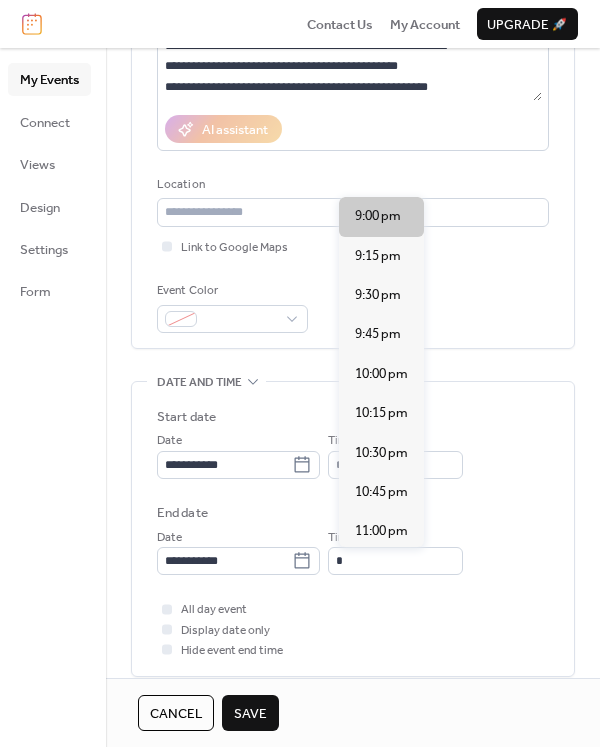 type on "*******" 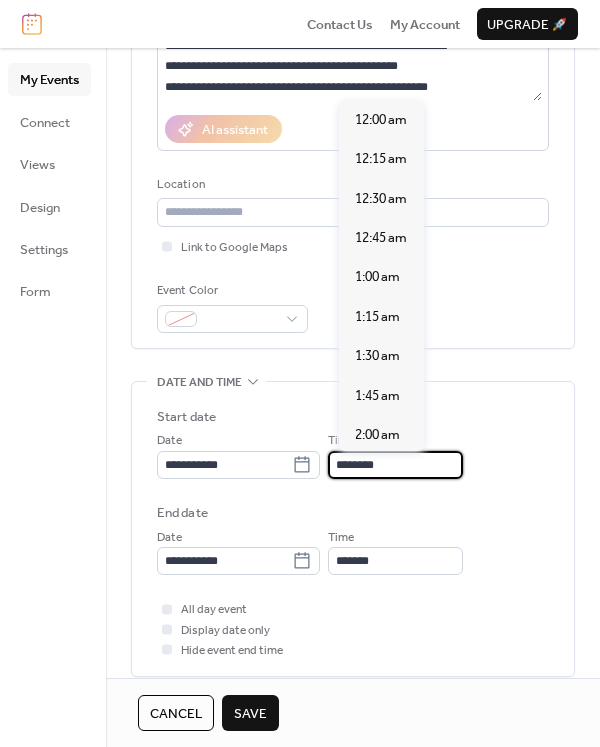 click on "********" at bounding box center [395, 465] 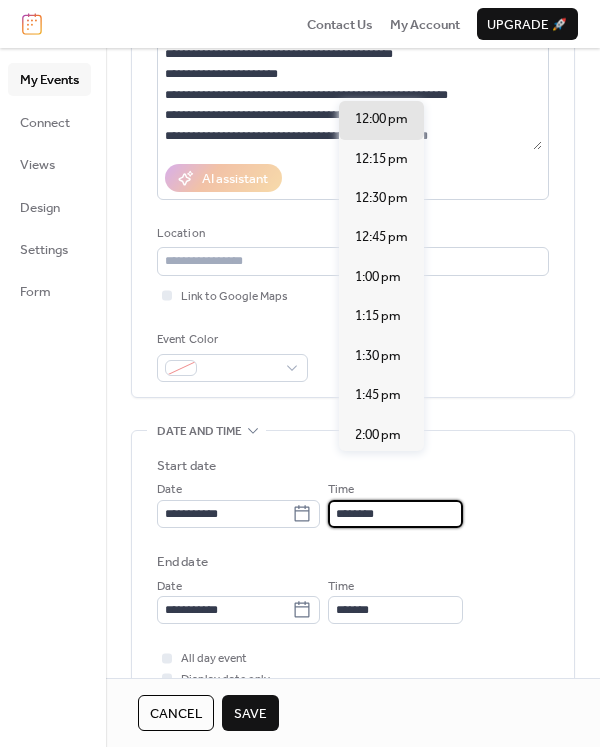 scroll, scrollTop: 245, scrollLeft: 0, axis: vertical 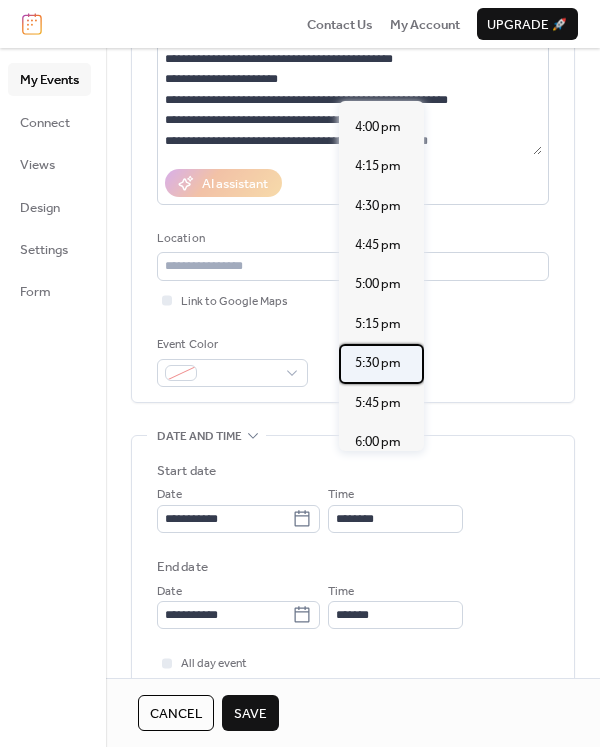 click on "5:30 pm" at bounding box center [378, 363] 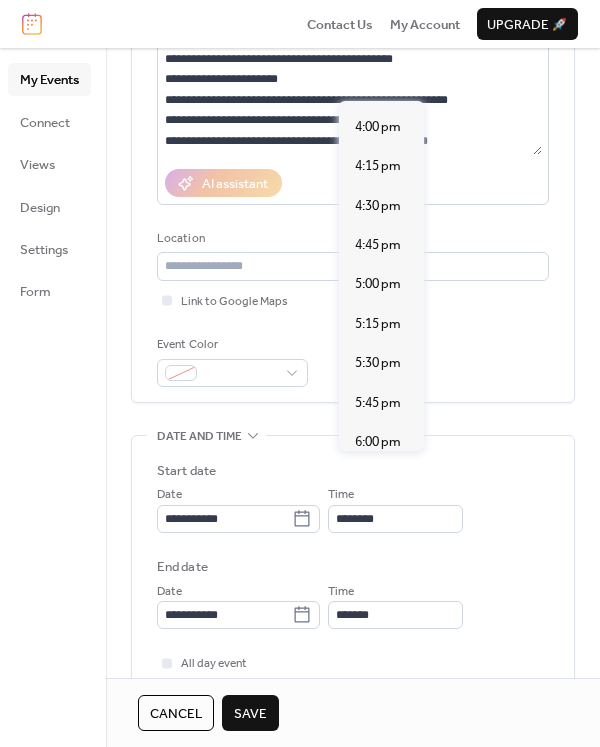 type on "*******" 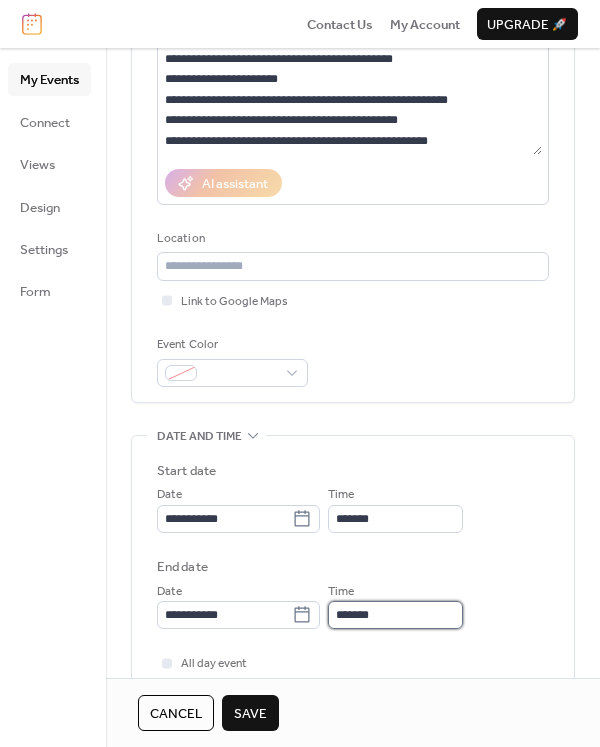 click on "*******" at bounding box center (395, 615) 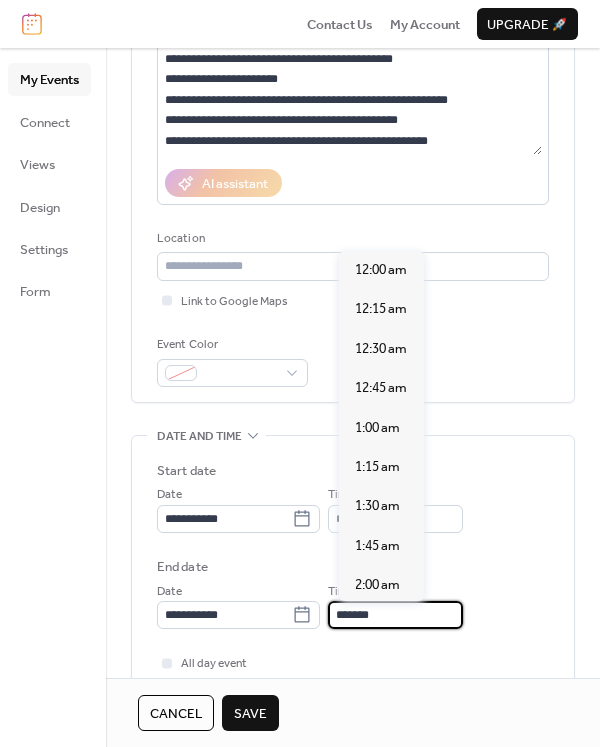 scroll, scrollTop: 394, scrollLeft: 0, axis: vertical 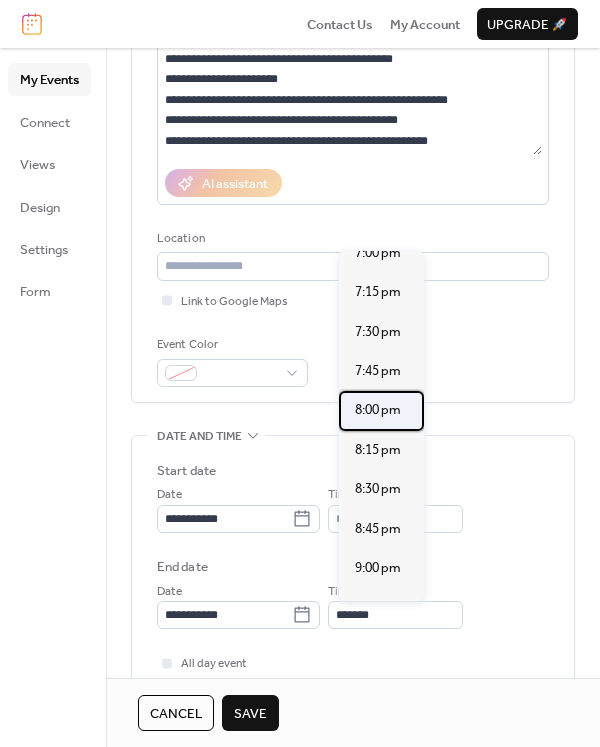 click on "8:00 pm" at bounding box center [378, 410] 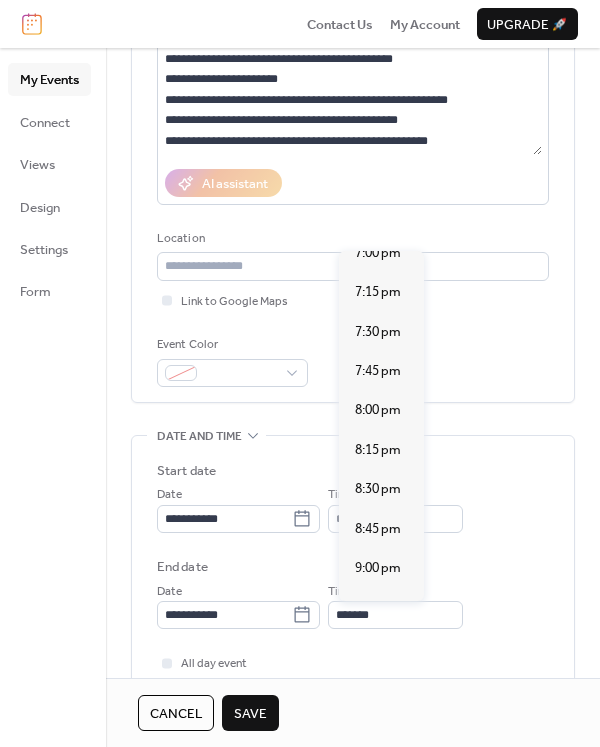 type on "*******" 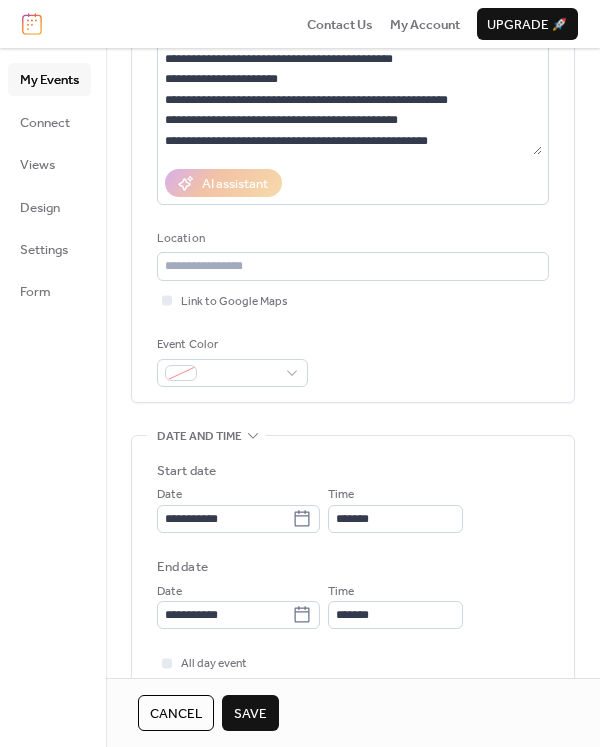click on "Save" at bounding box center (250, 714) 